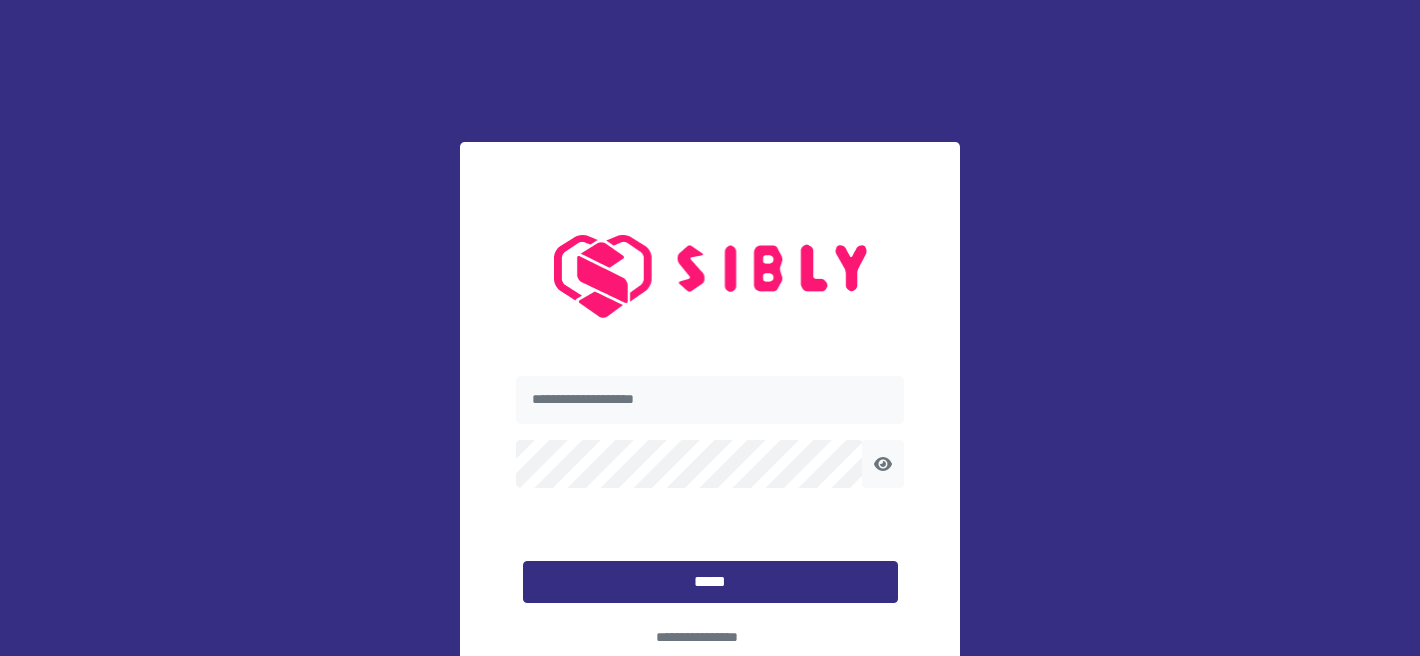 scroll, scrollTop: 0, scrollLeft: 0, axis: both 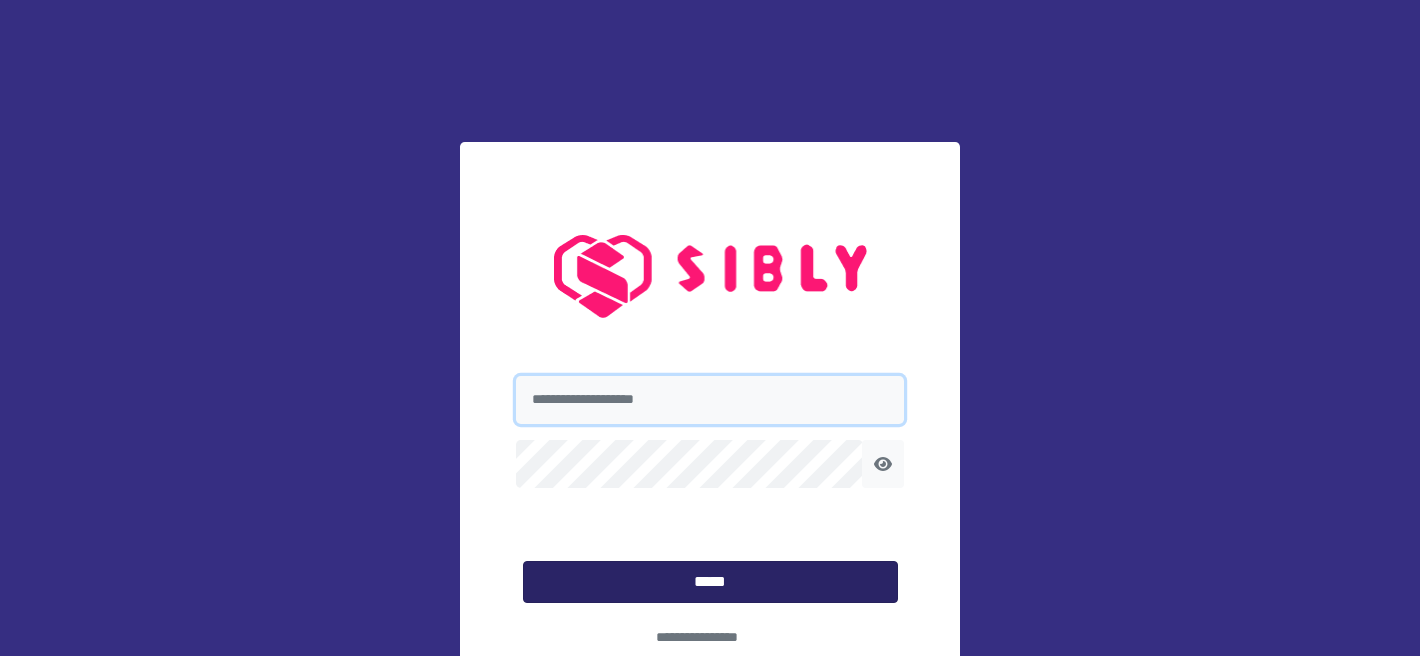 type on "**********" 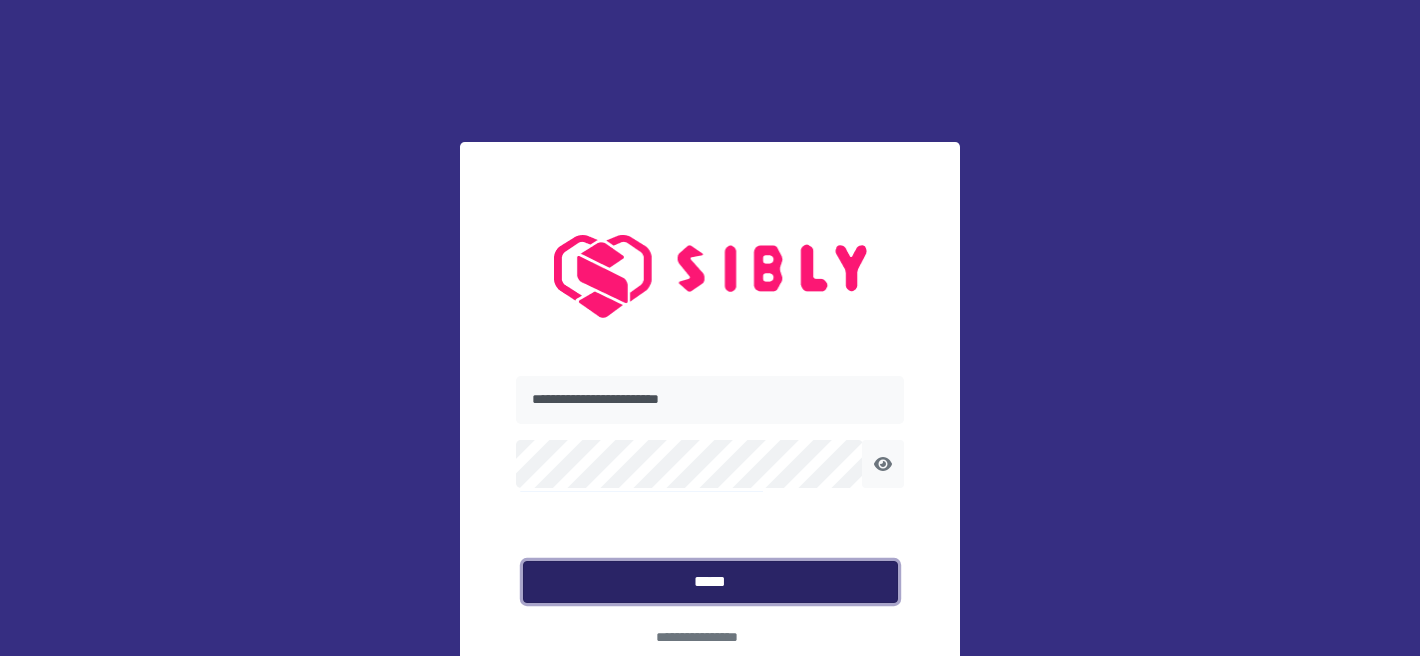 click on "*****" at bounding box center [710, 582] 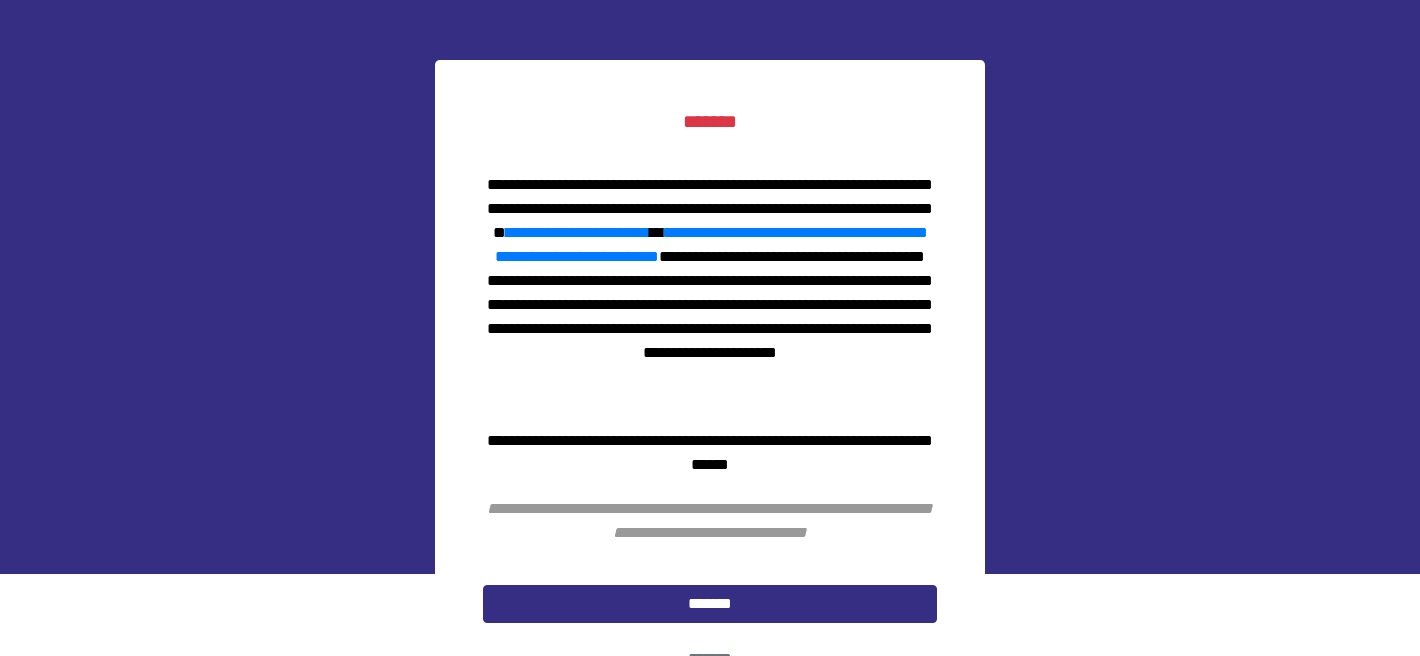 scroll, scrollTop: 96, scrollLeft: 0, axis: vertical 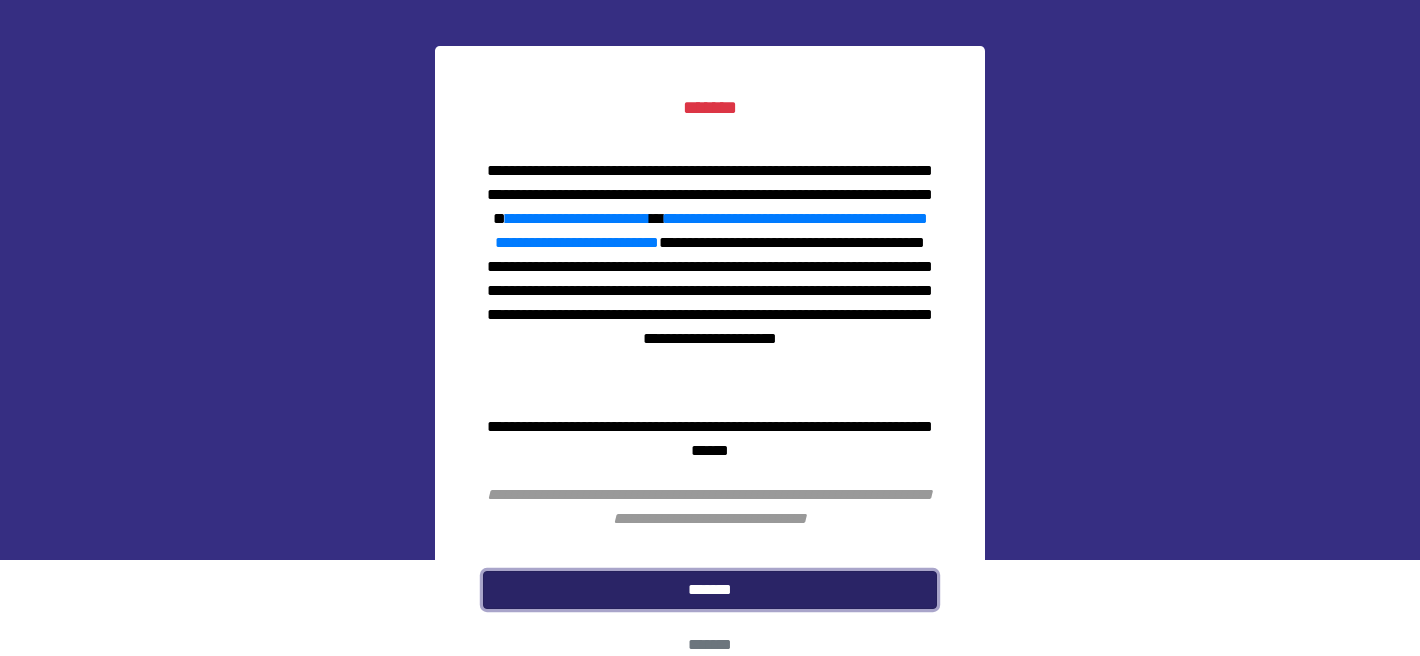 click on "*******" at bounding box center [710, 590] 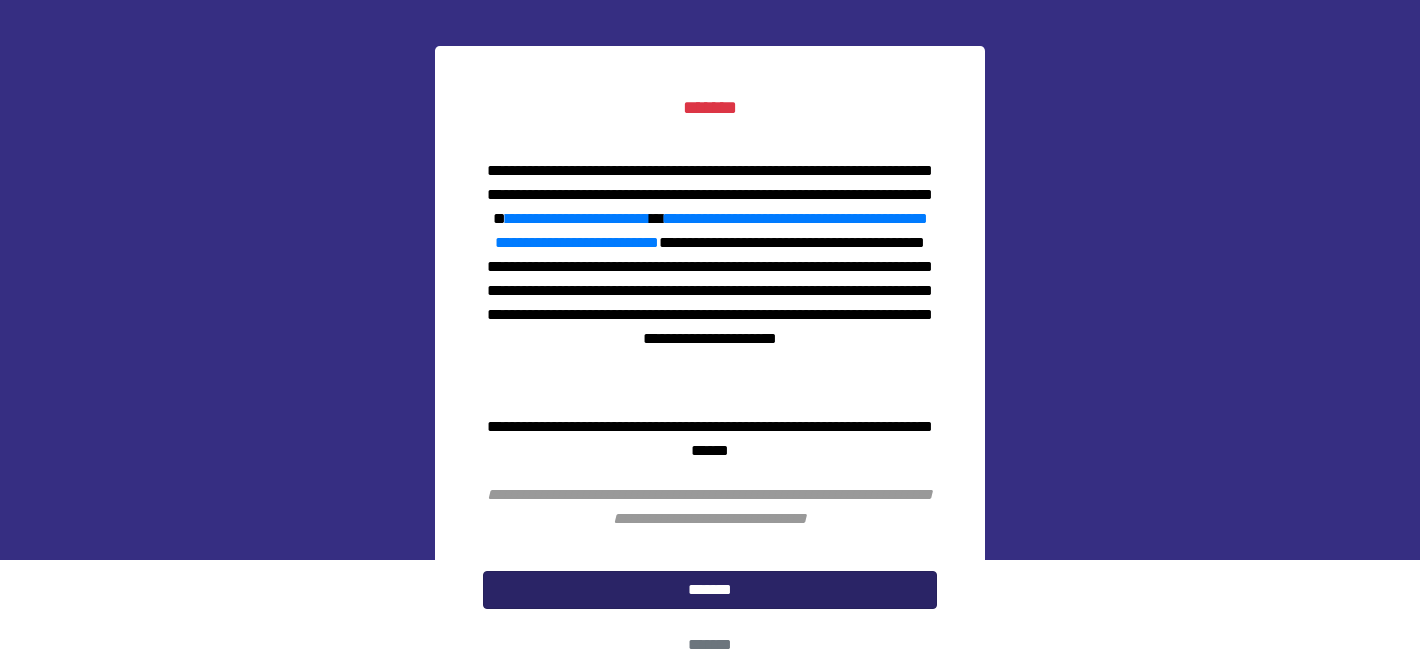 scroll, scrollTop: 0, scrollLeft: 0, axis: both 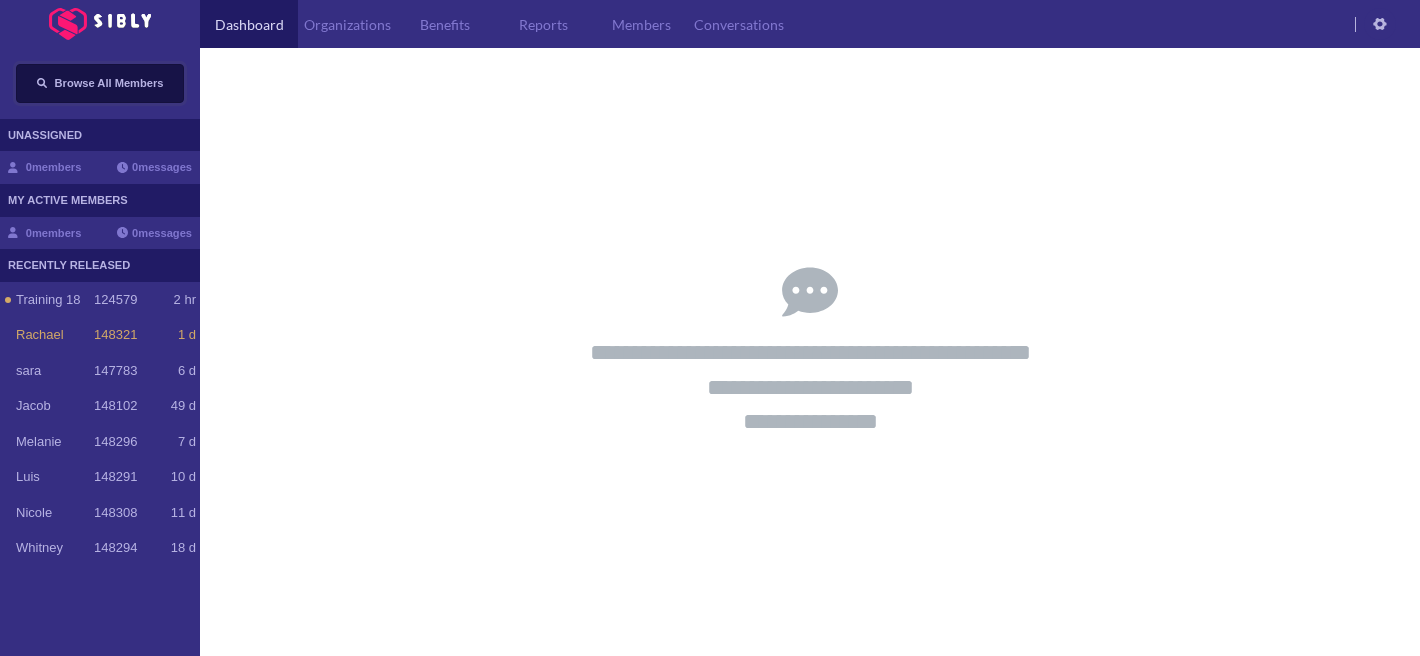 click on "Browse All Members" at bounding box center [109, 83] 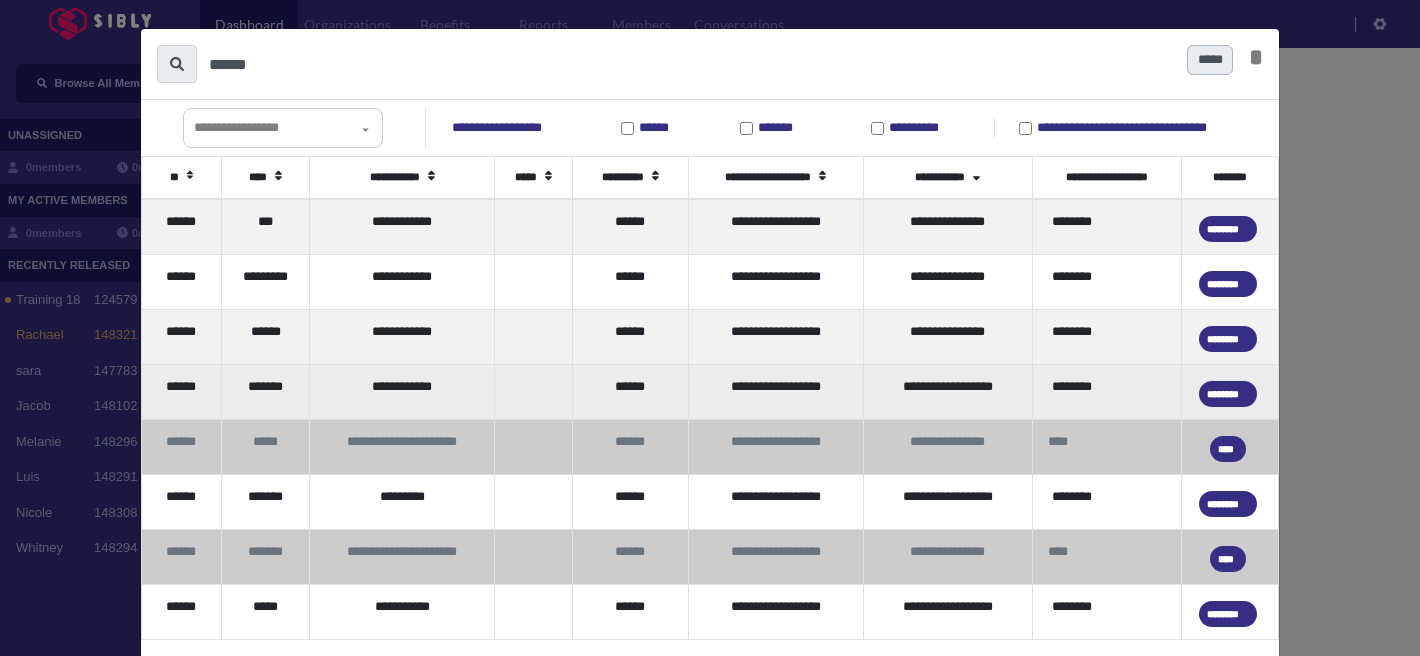 type on "******" 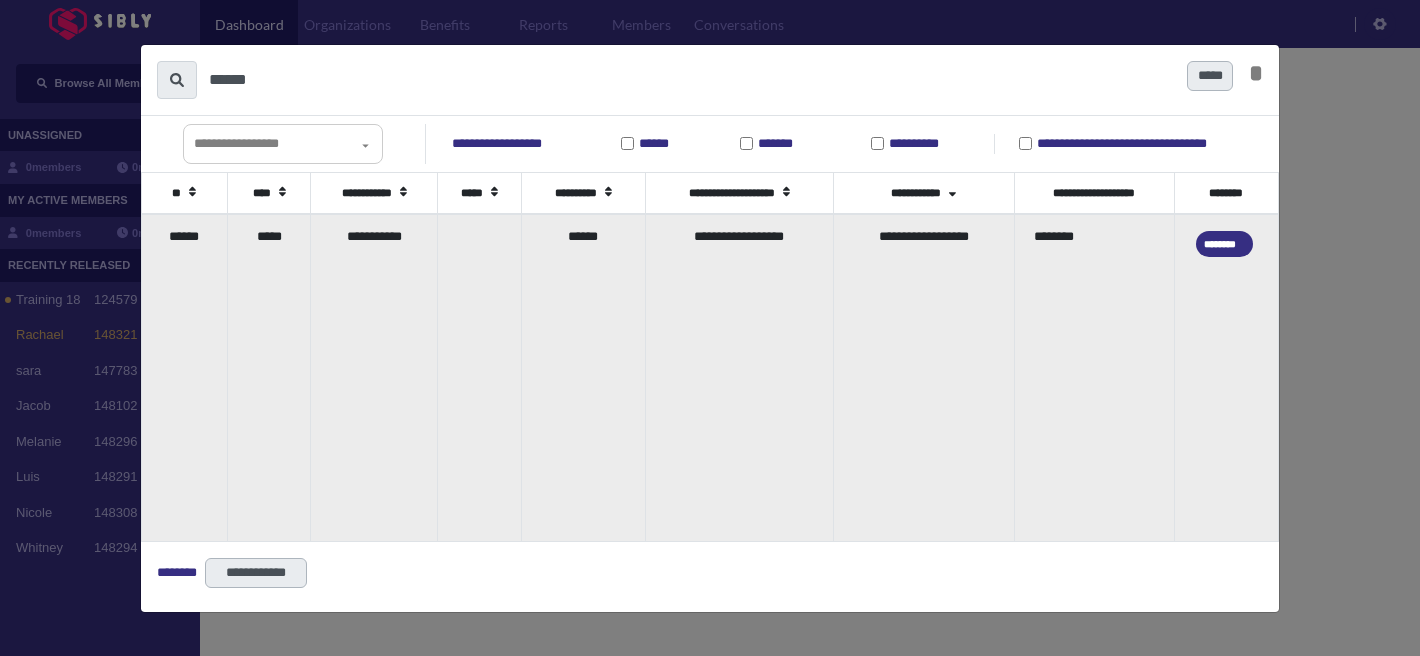click on "**********" at bounding box center (374, 377) 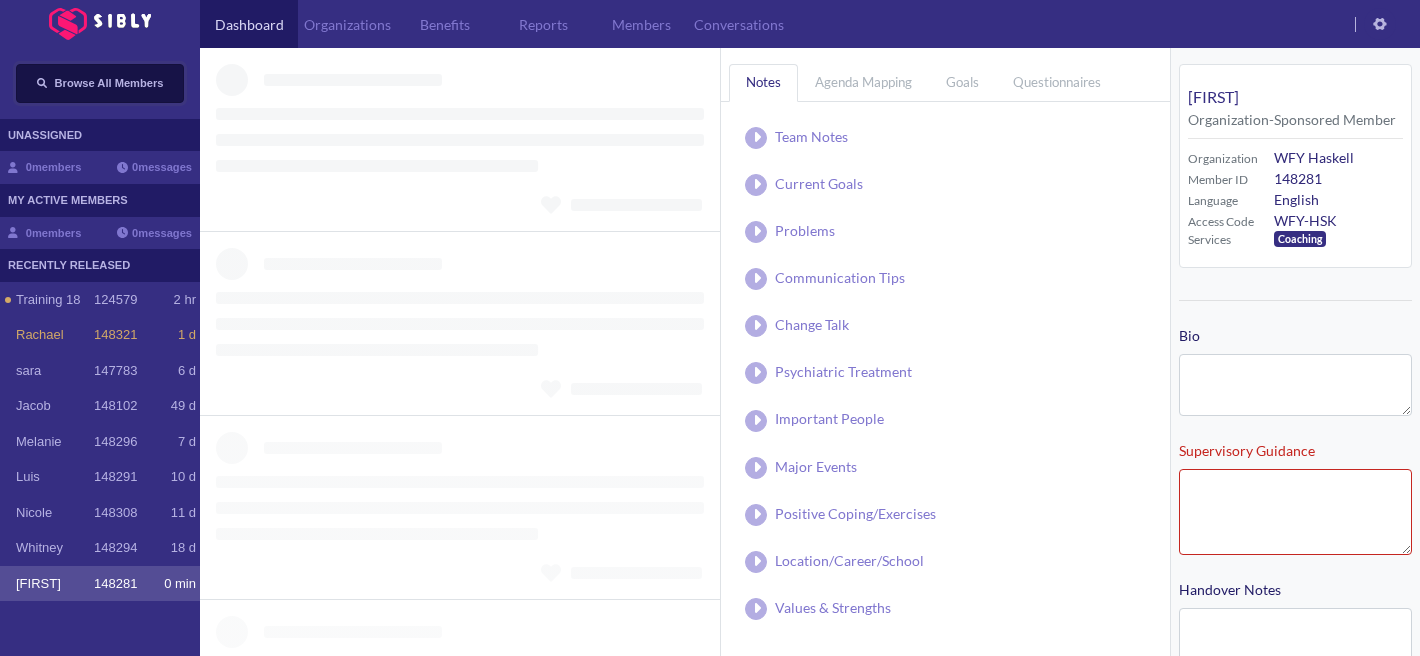 type on "**********" 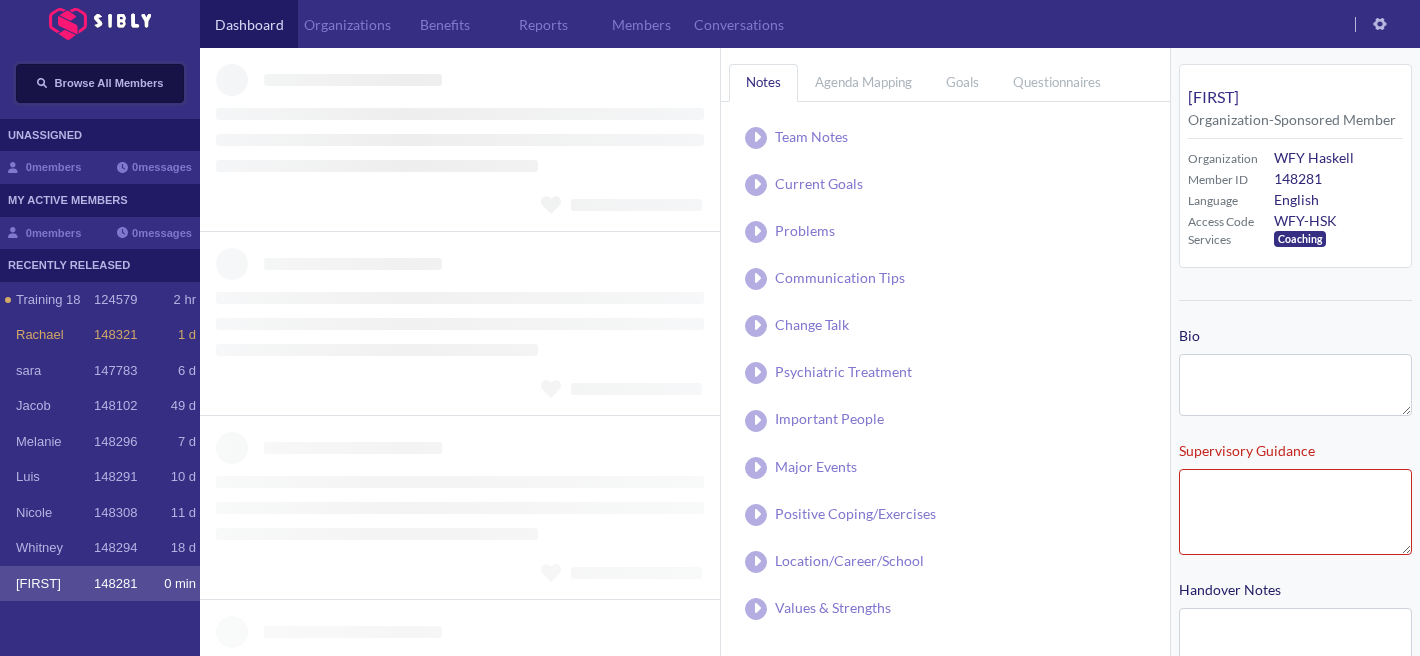 type on "**********" 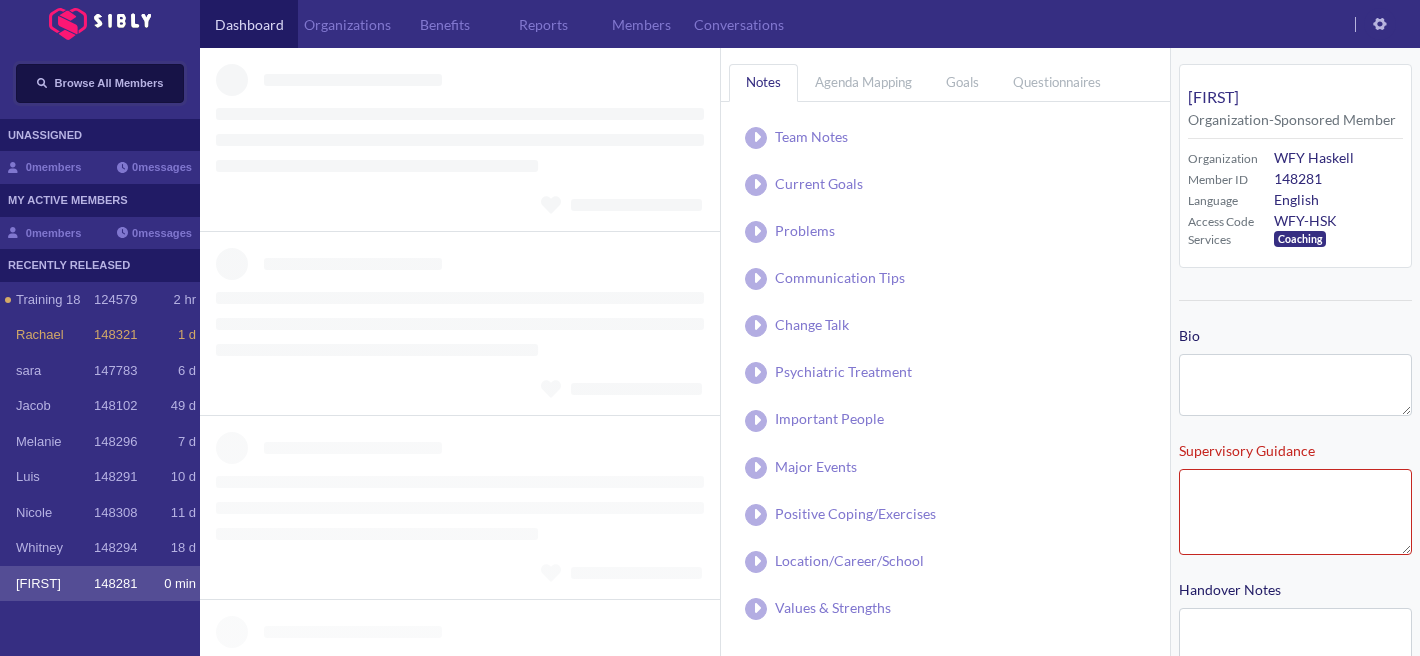 type on "**********" 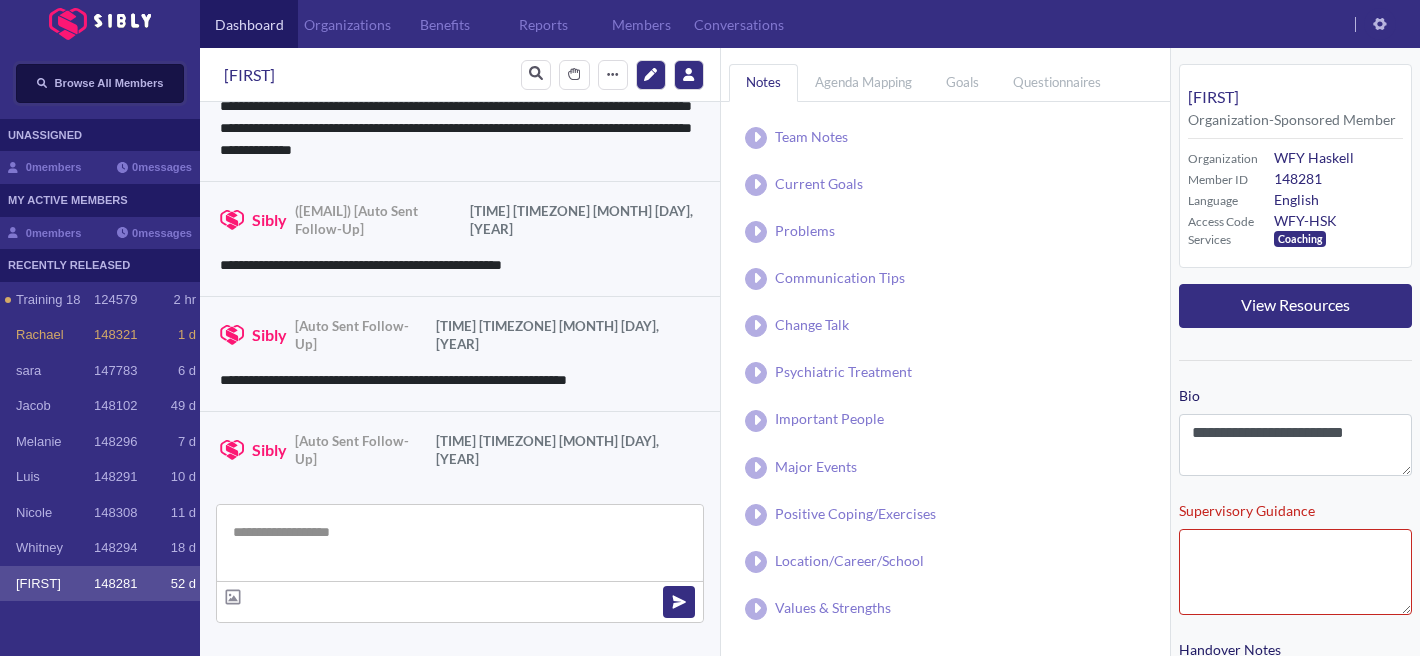 scroll, scrollTop: 0, scrollLeft: 0, axis: both 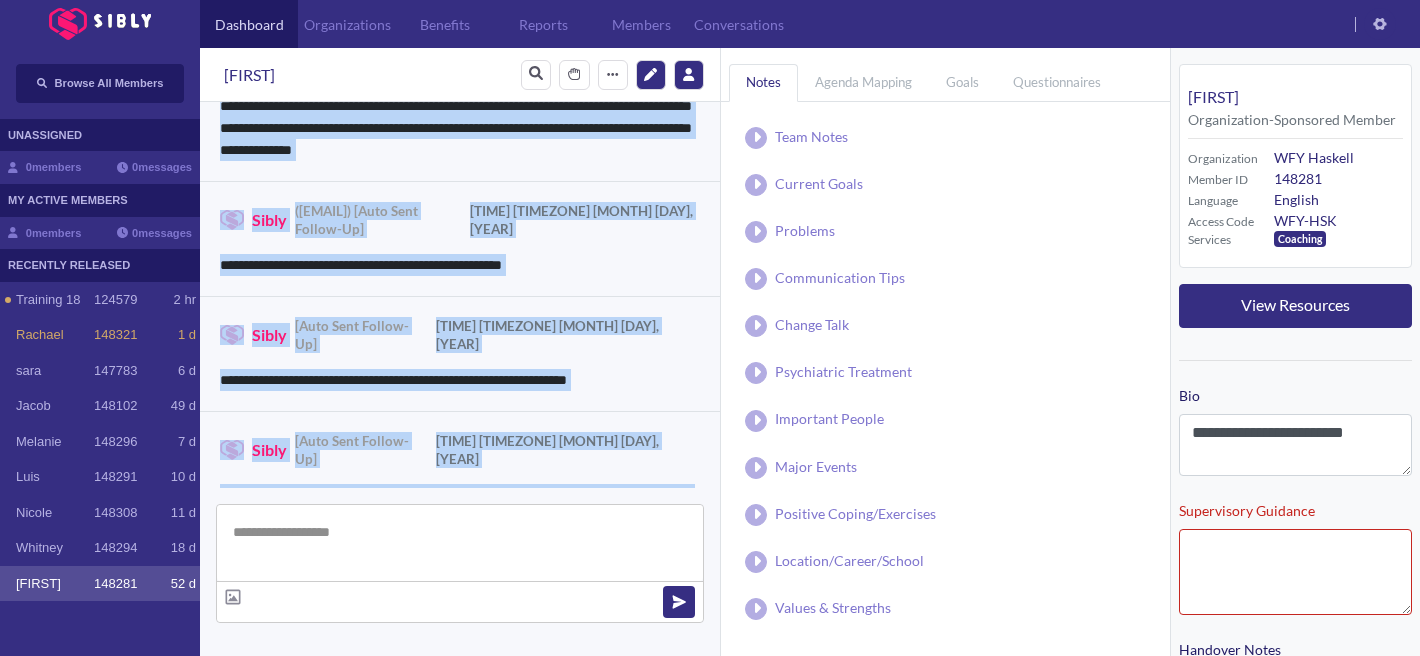drag, startPoint x: 213, startPoint y: 125, endPoint x: 481, endPoint y: 463, distance: 431.356 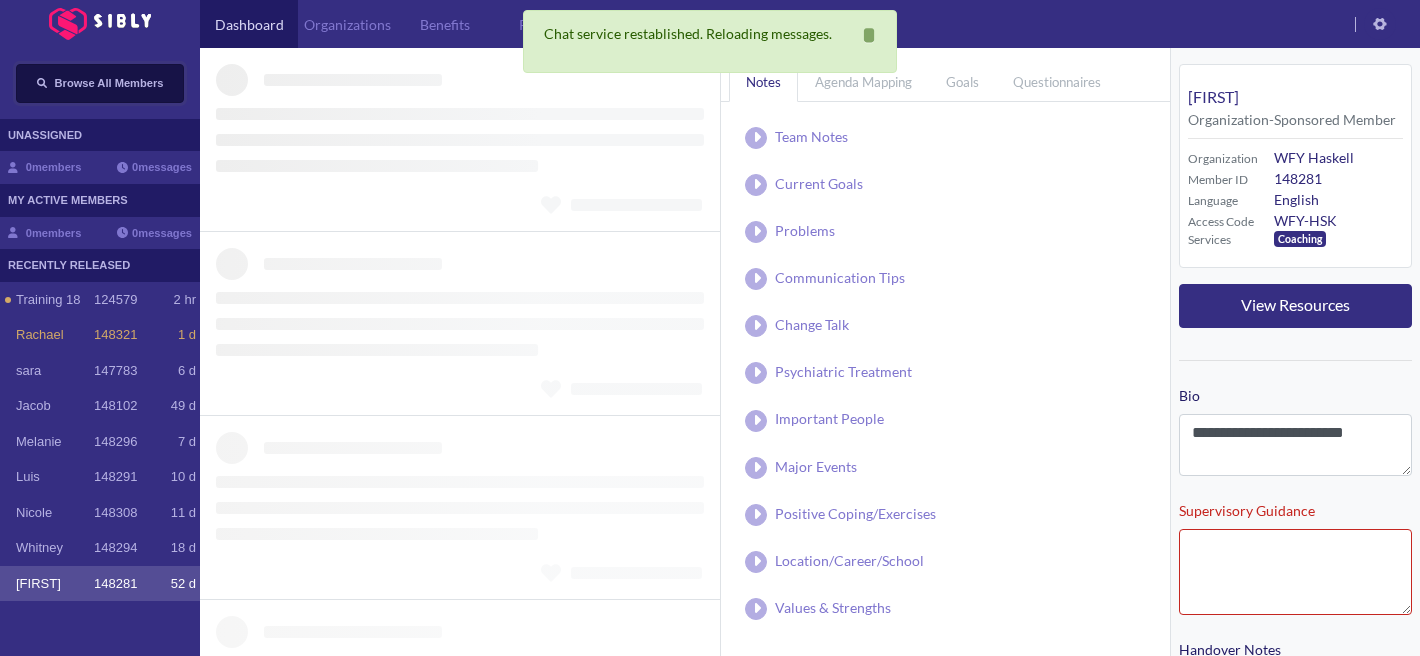 click on "Browse All Members" at bounding box center [109, 83] 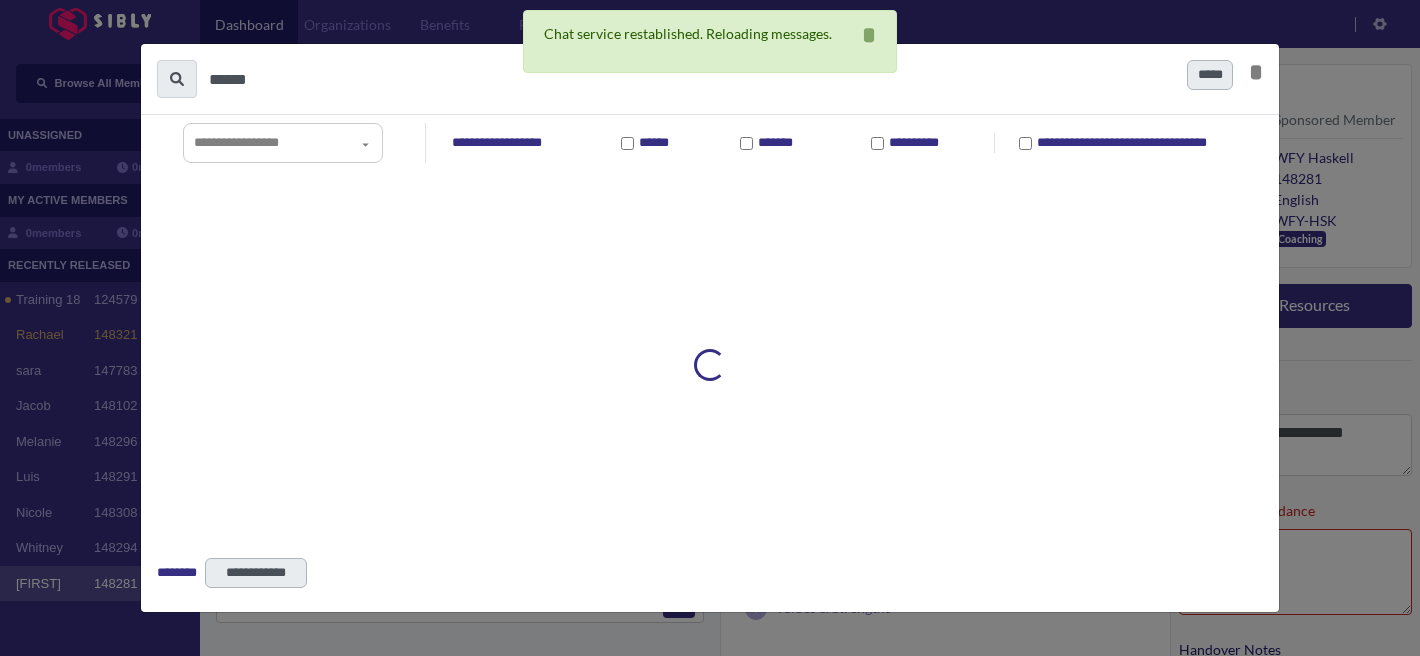 scroll, scrollTop: 593, scrollLeft: 0, axis: vertical 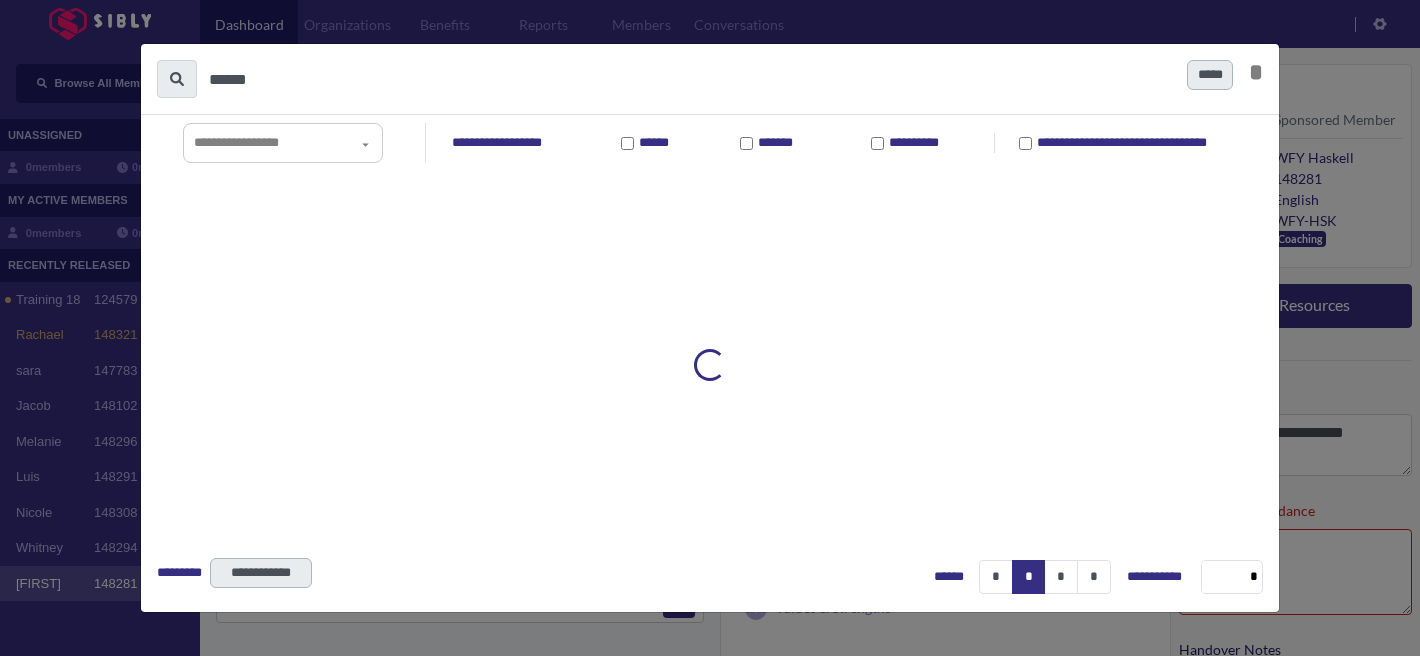 type on "******" 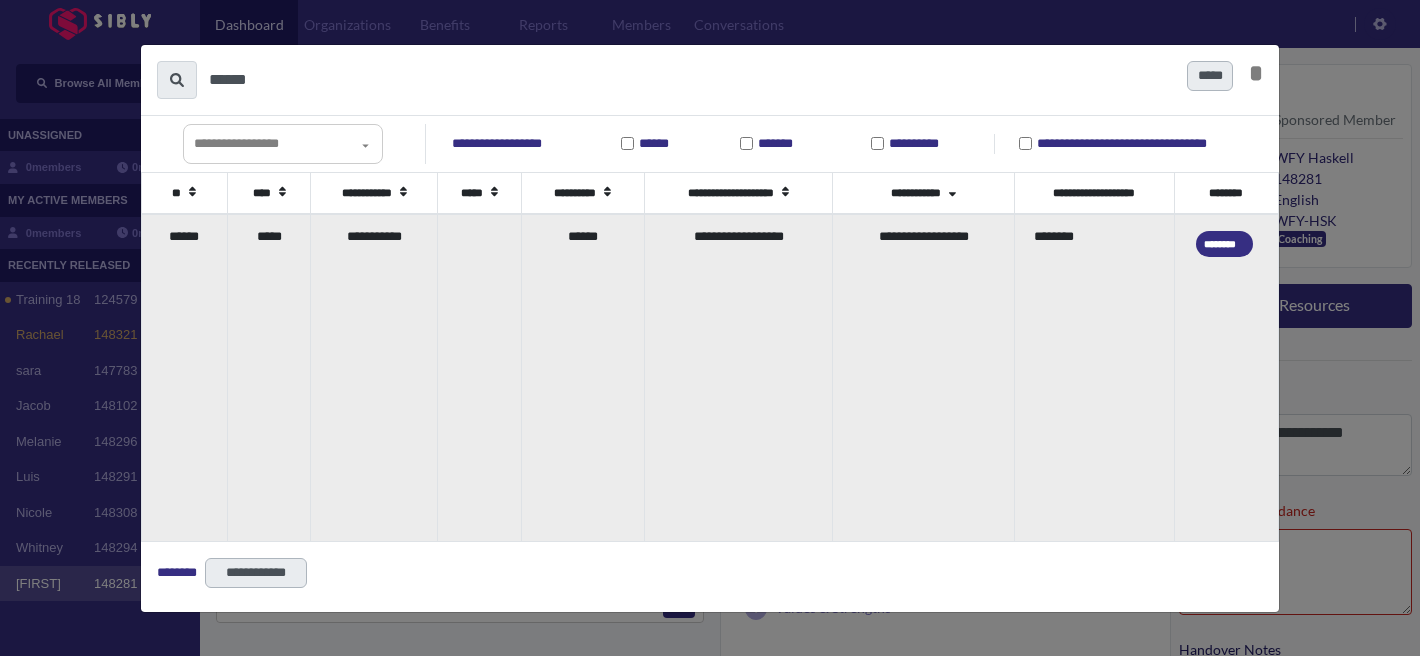 click on "**********" at bounding box center (374, 377) 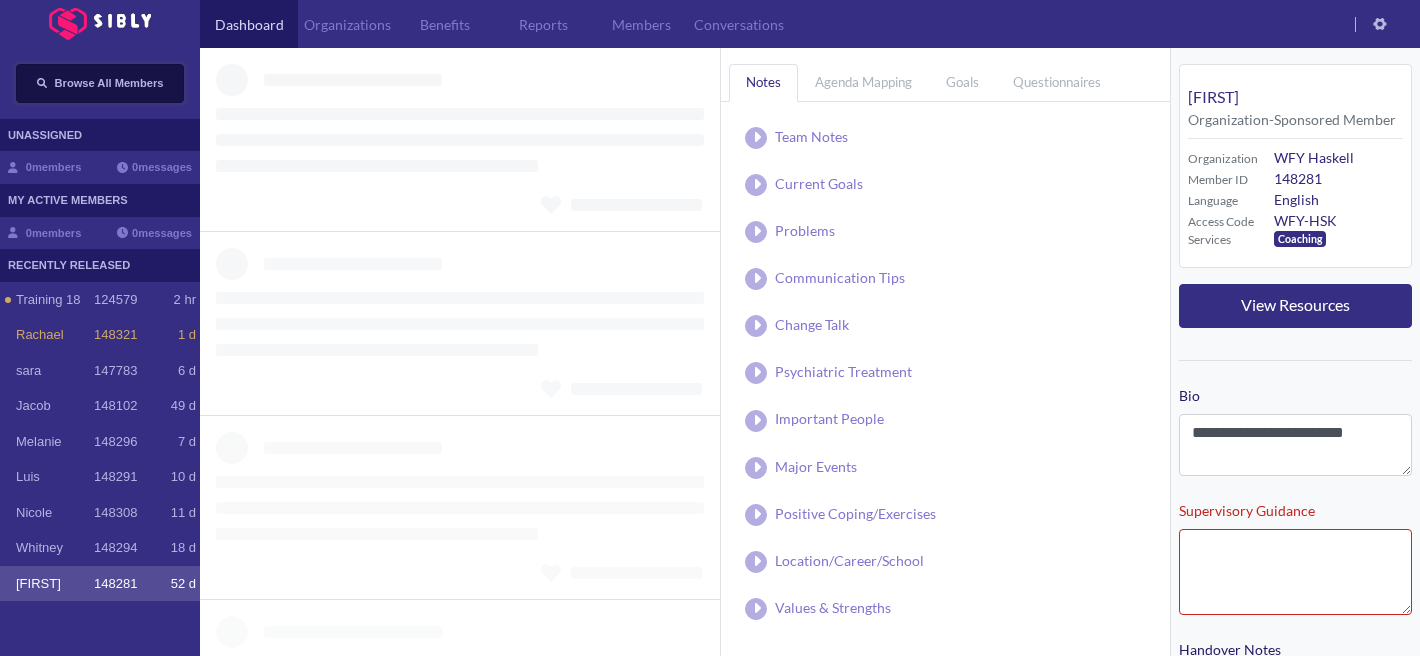 type 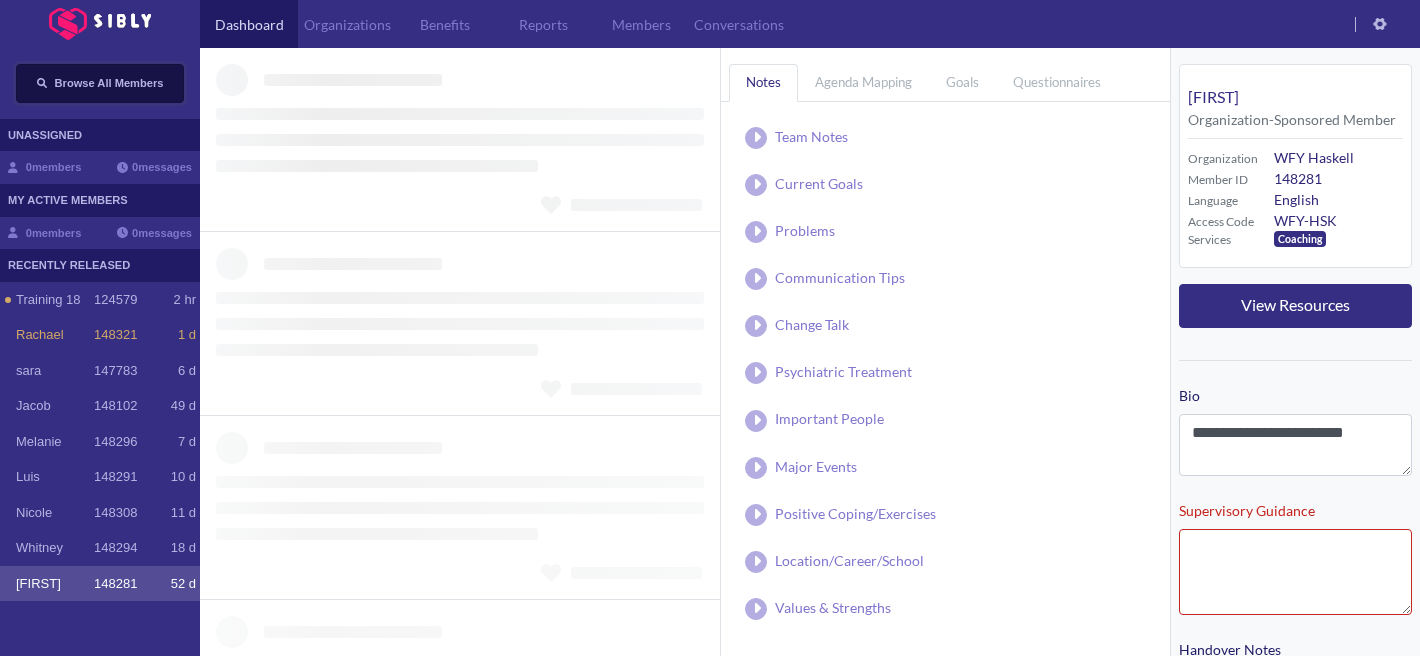 type 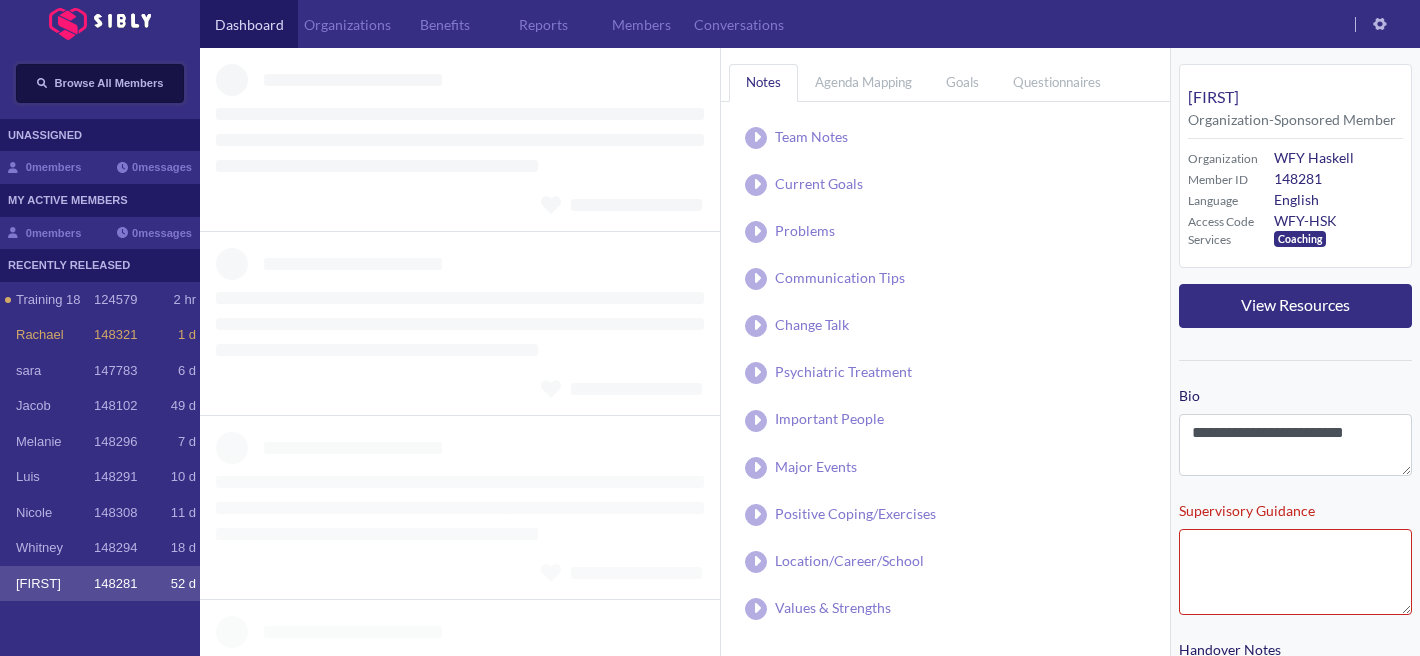 type on "**********" 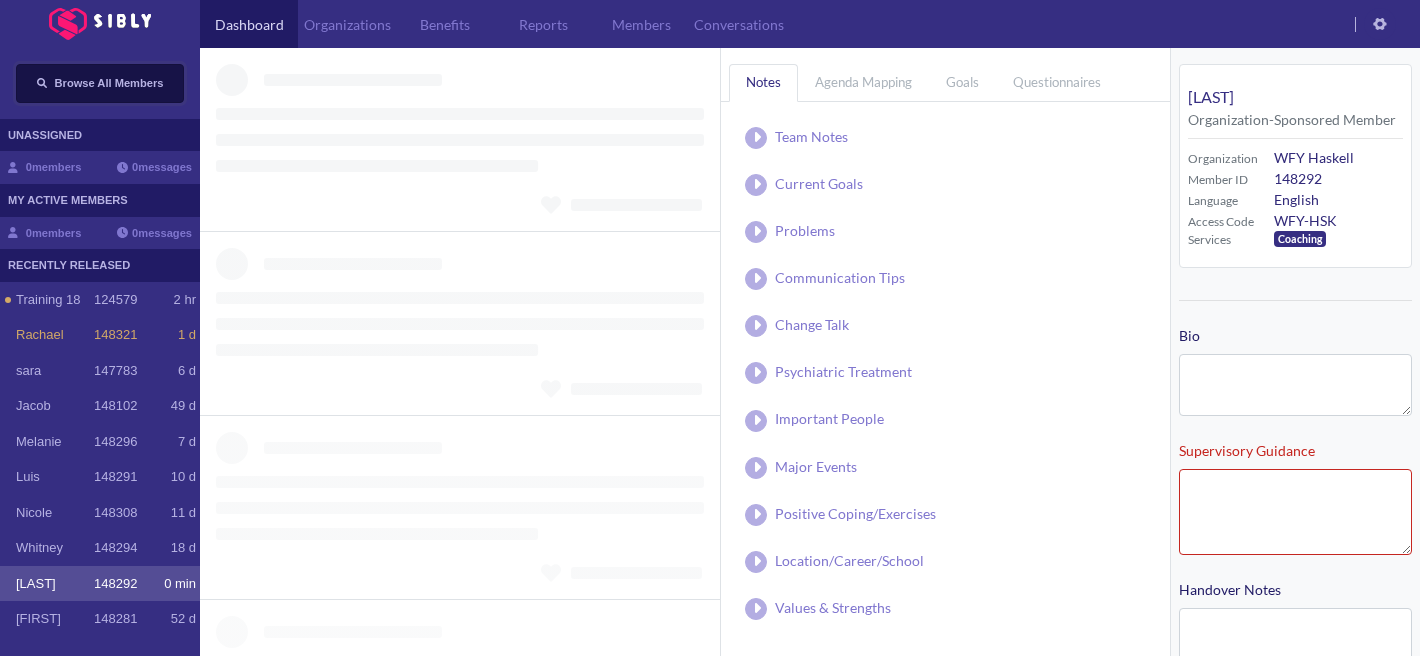 type on "**********" 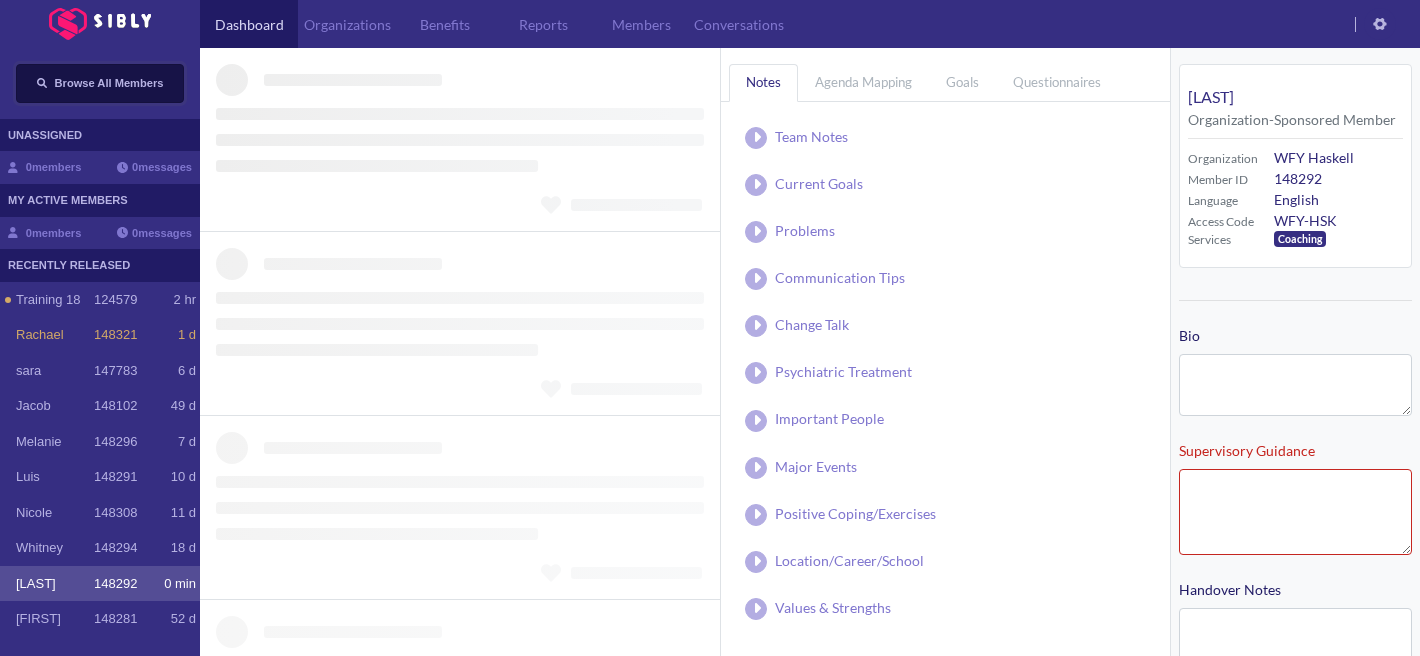 type on "**********" 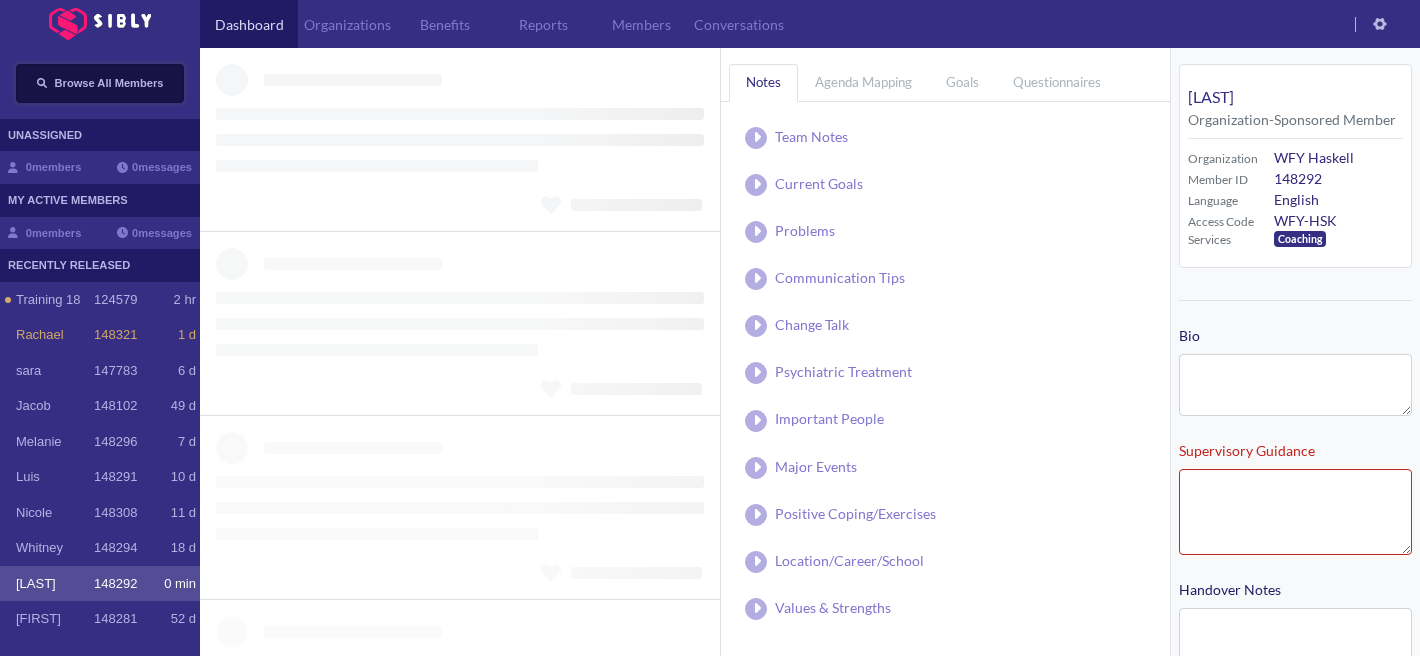 type on "**********" 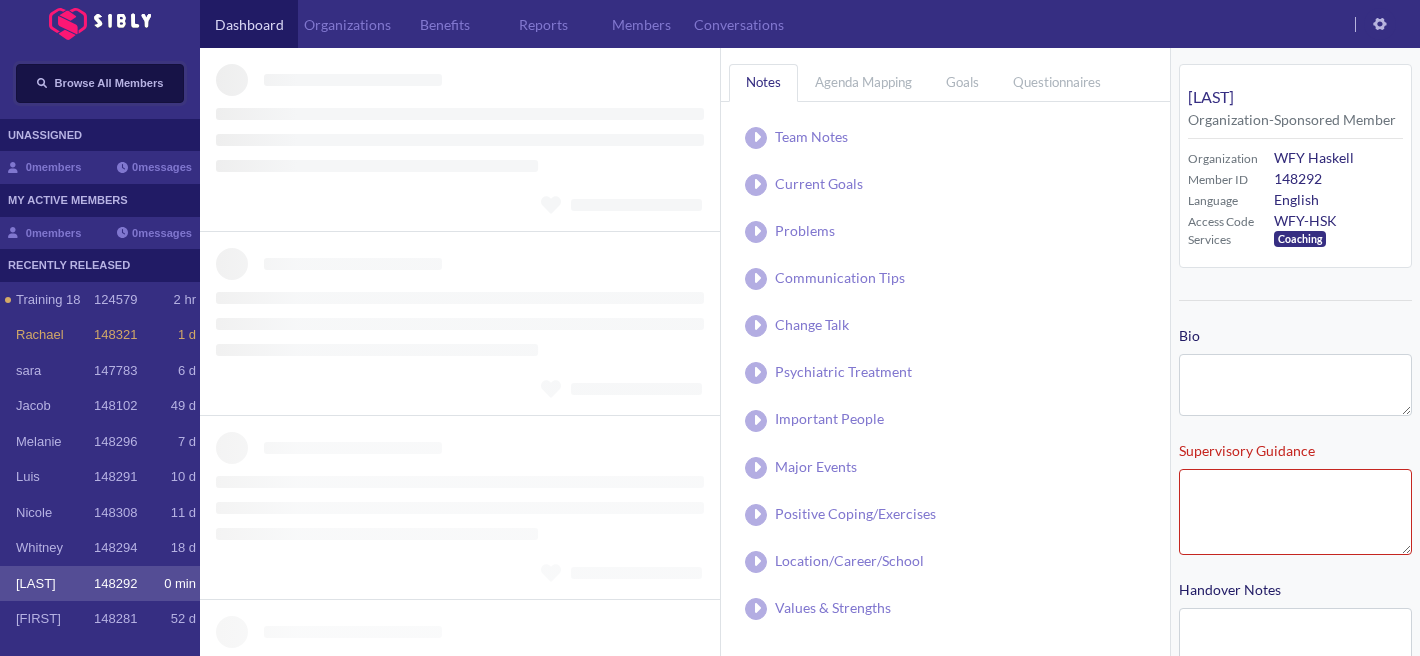 type on "**********" 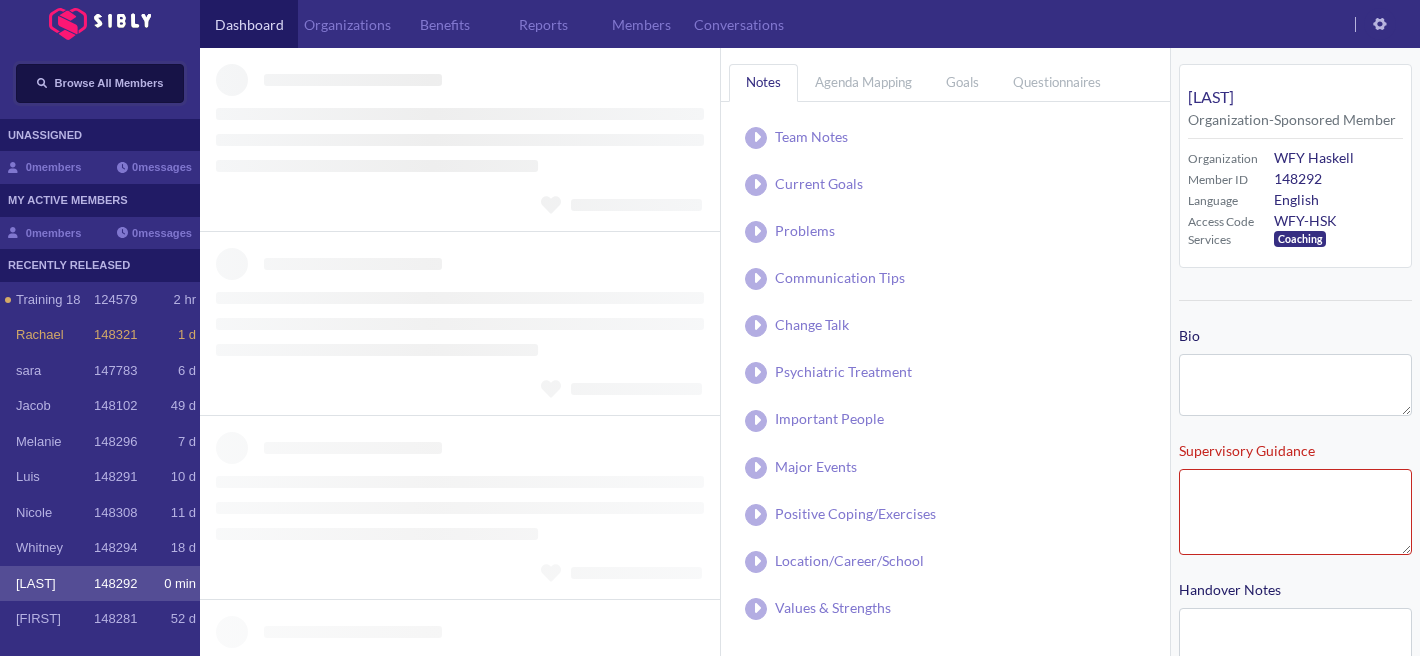 type on "**********" 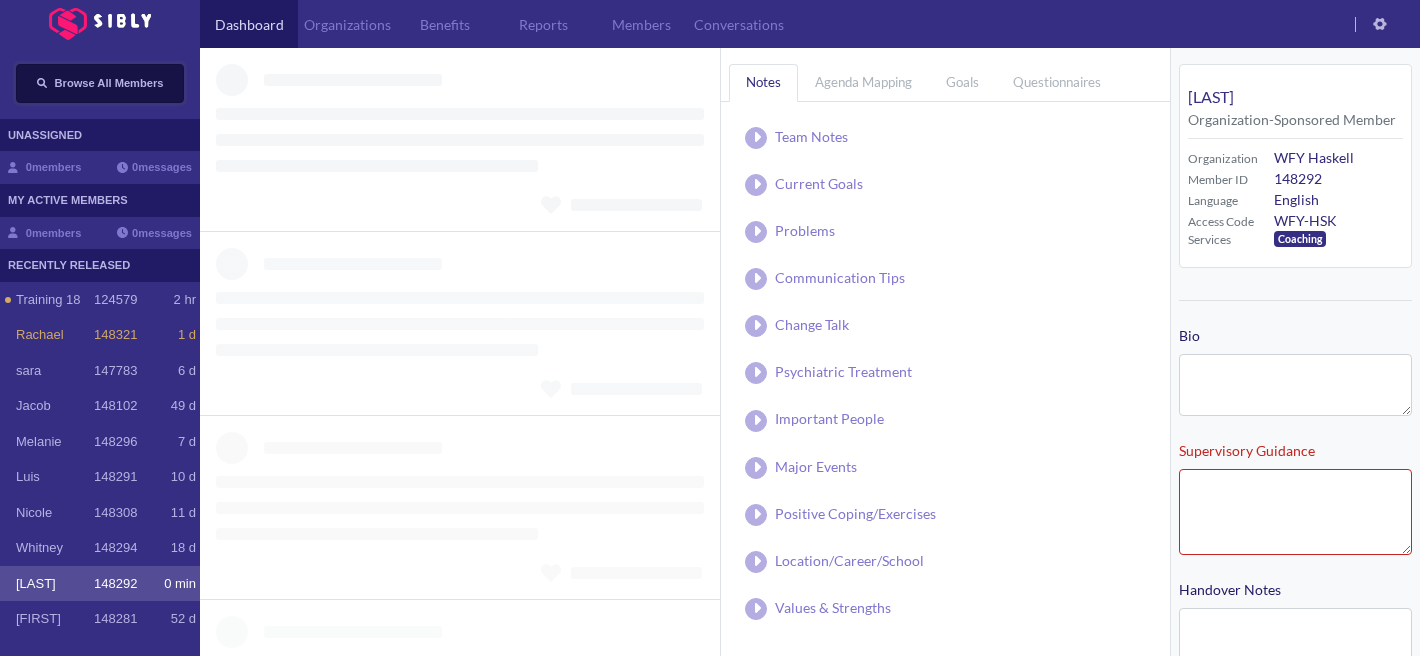 type on "**********" 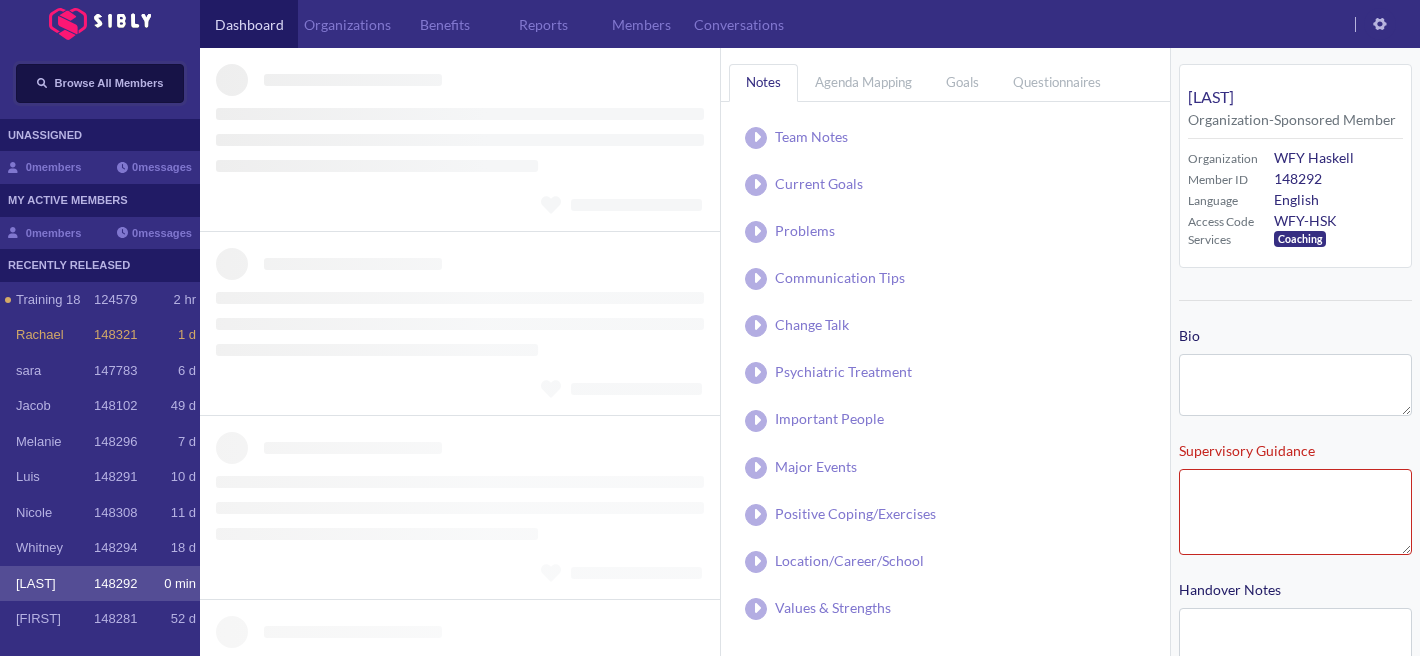 type on "**********" 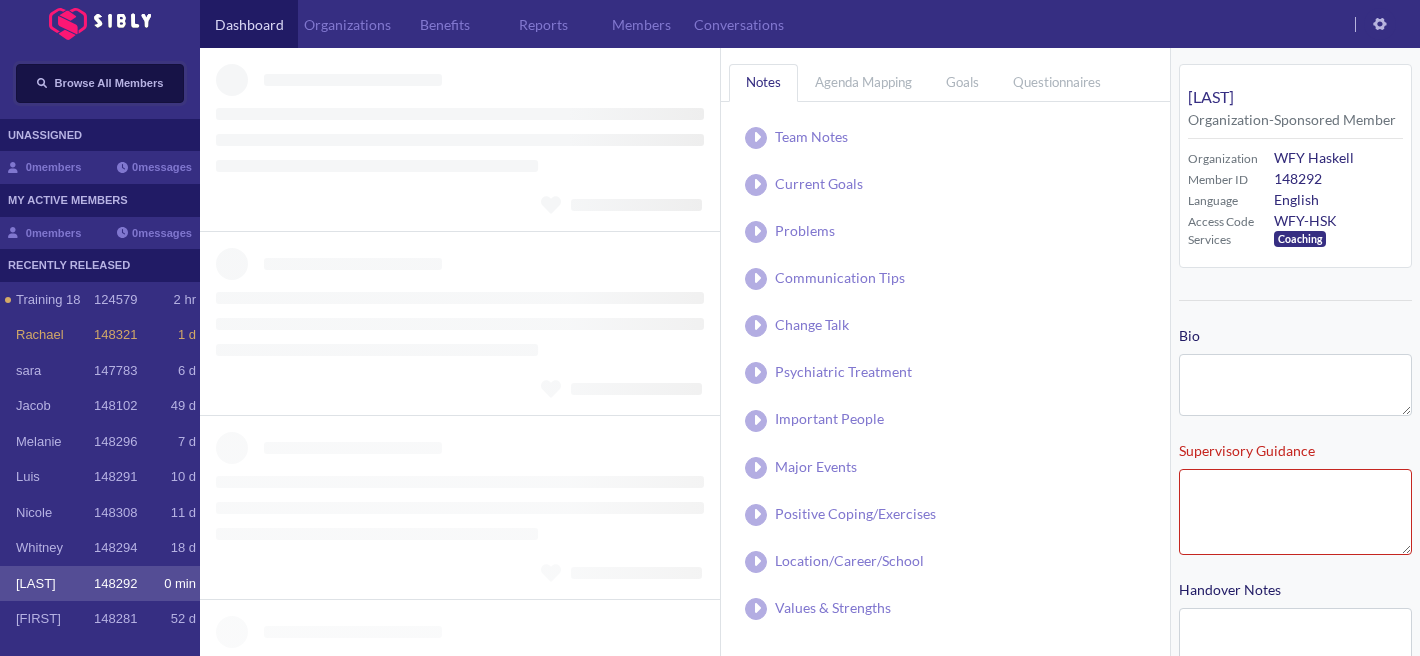 type on "**********" 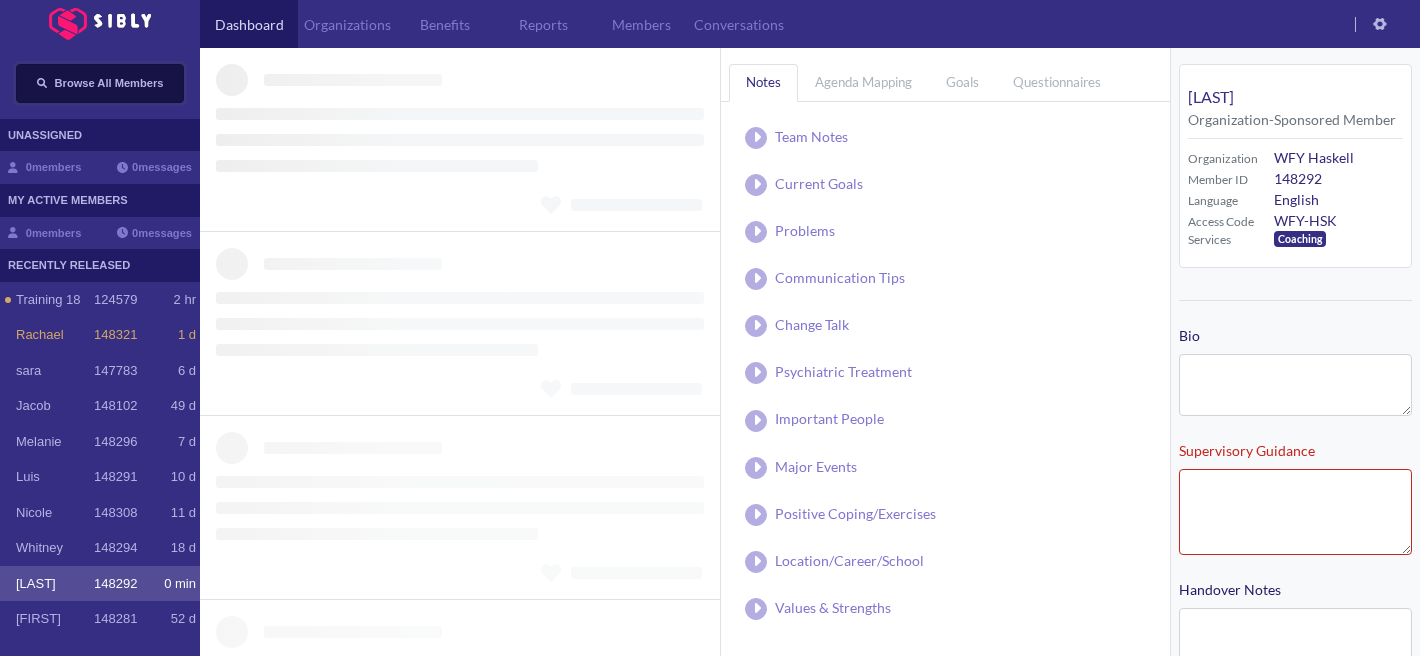 type on "**********" 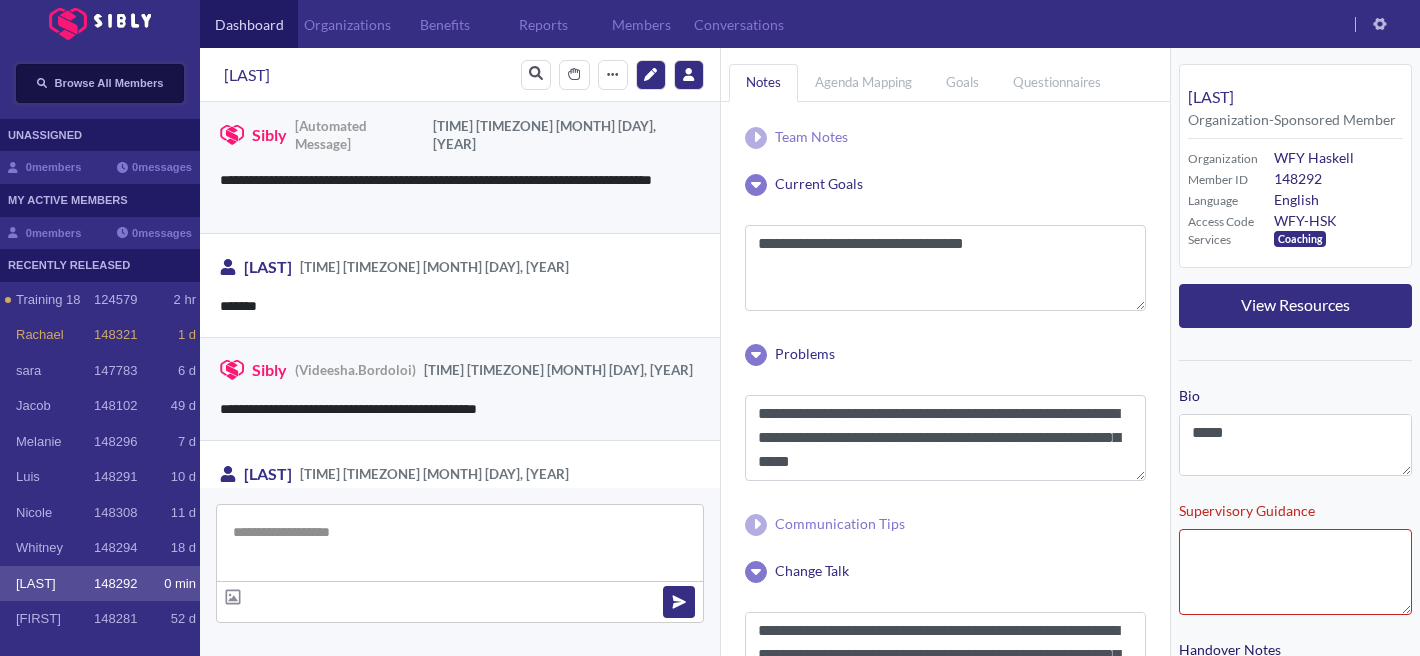 scroll, scrollTop: 0, scrollLeft: 0, axis: both 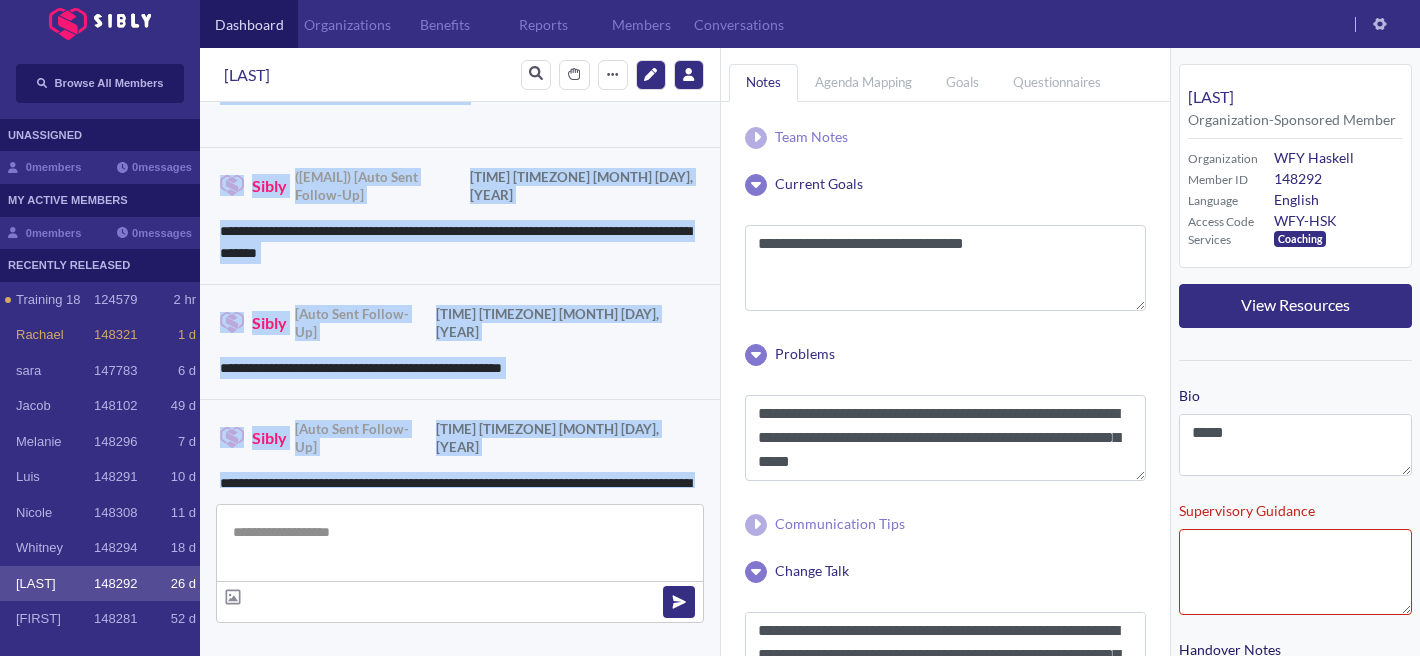 drag, startPoint x: 211, startPoint y: 133, endPoint x: 378, endPoint y: 552, distance: 451.05432 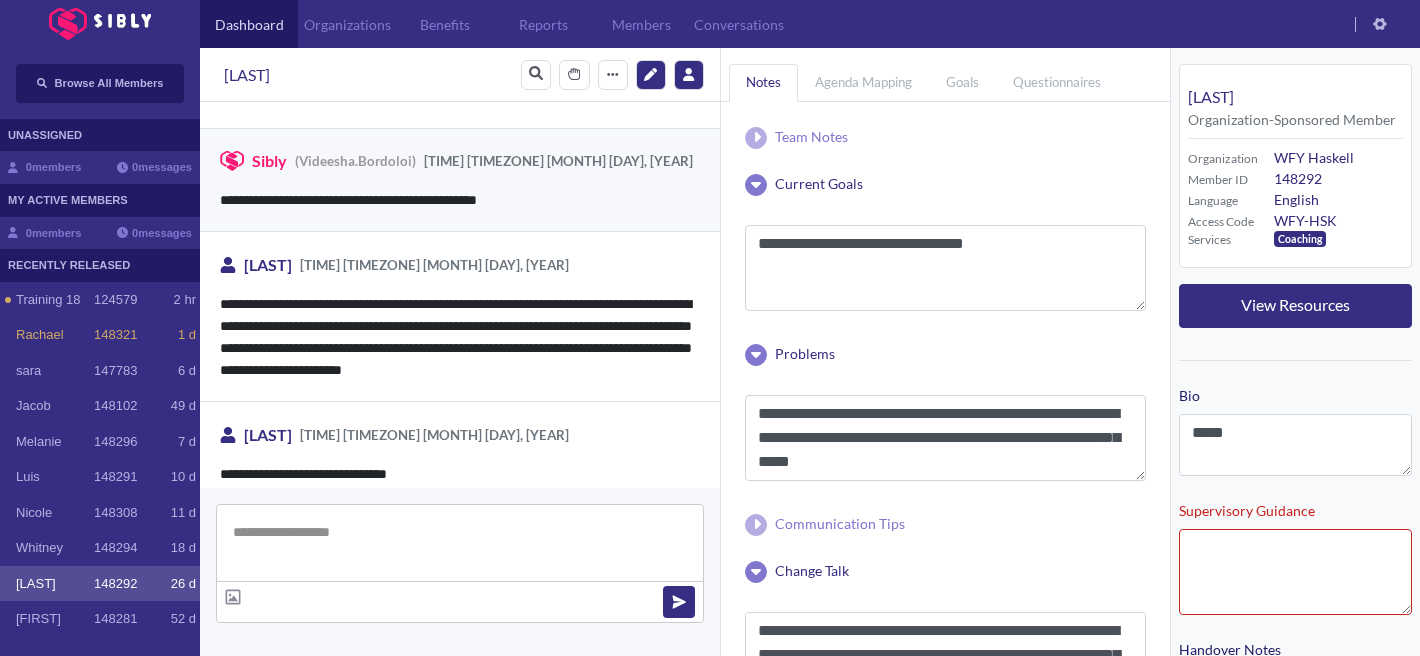 scroll, scrollTop: 0, scrollLeft: 0, axis: both 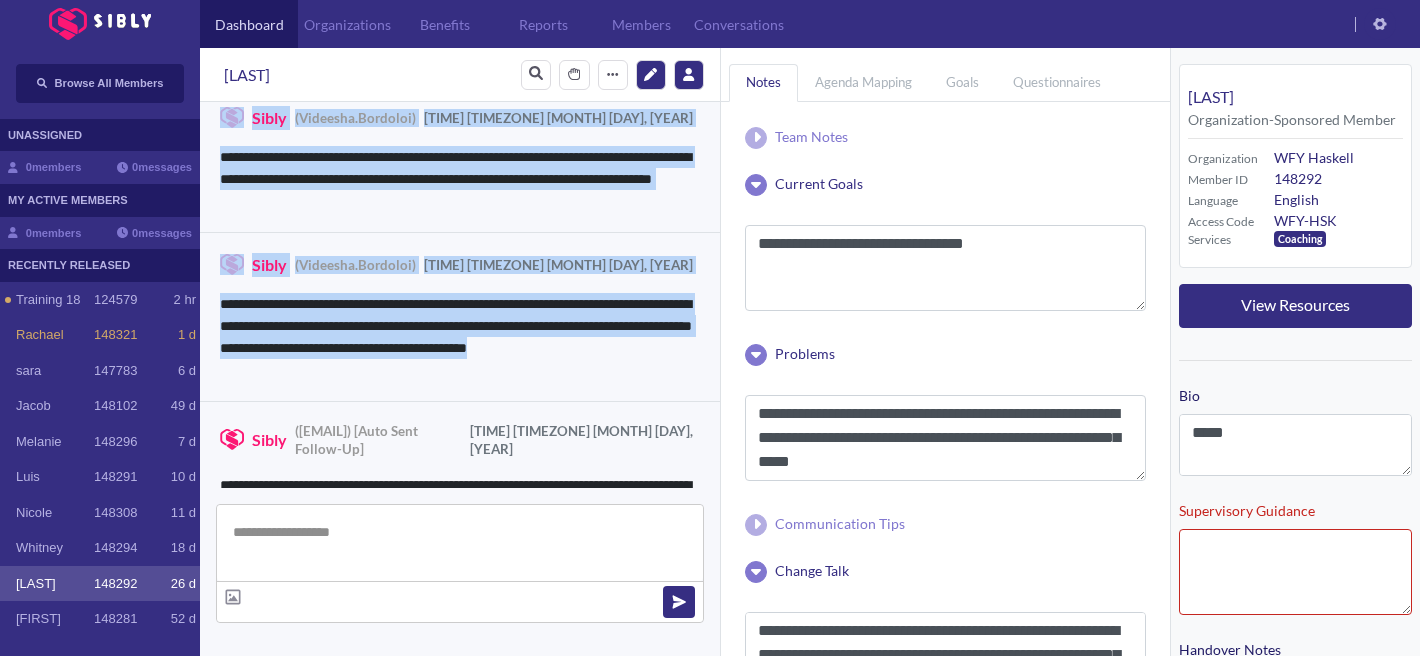 drag, startPoint x: 216, startPoint y: 139, endPoint x: 406, endPoint y: 363, distance: 293.72775 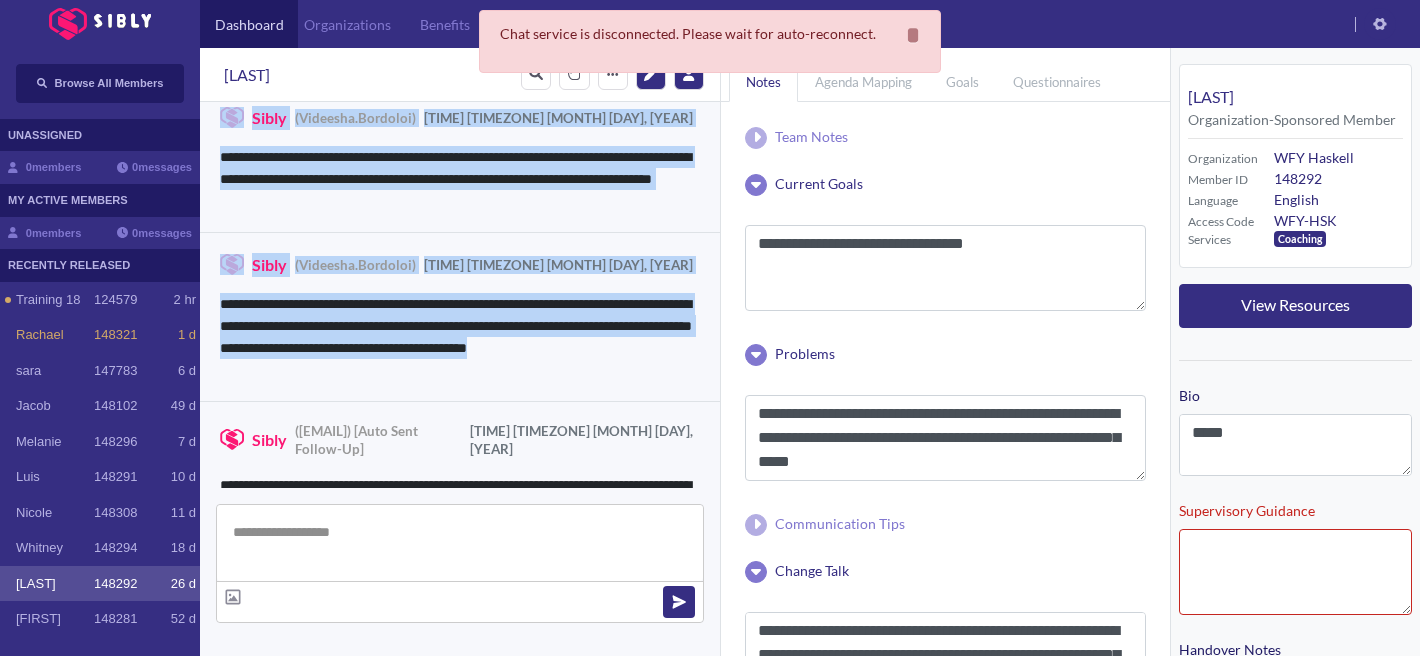 click on "([EMAIL]) [Auto Sent Follow-Up]" at bounding box center (378, 440) 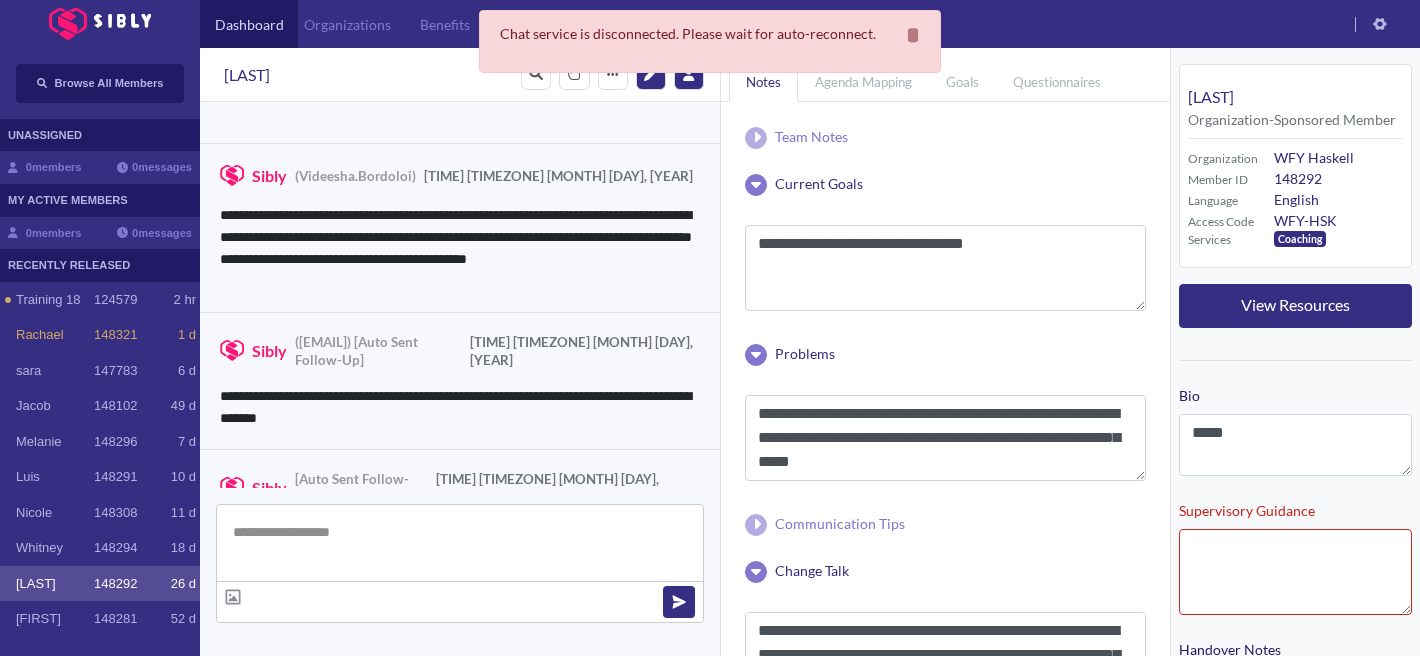 scroll, scrollTop: 2283, scrollLeft: 0, axis: vertical 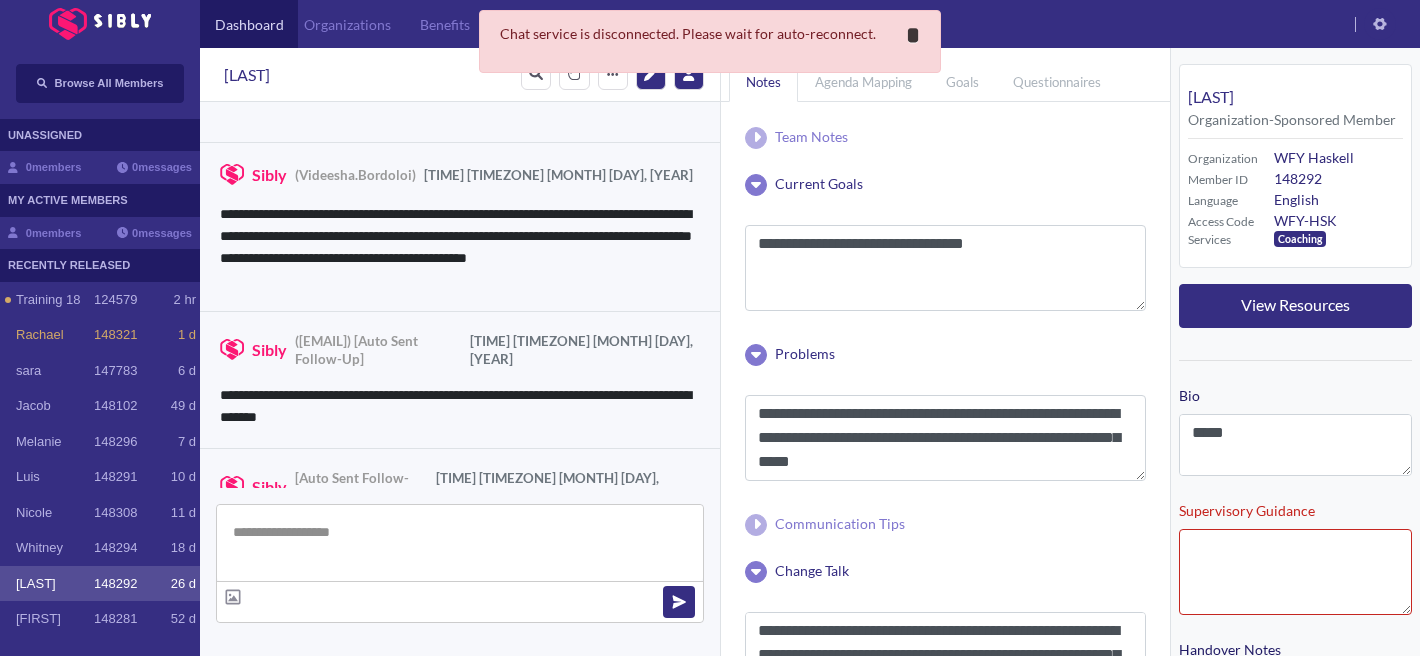 click on "*" at bounding box center [913, 35] 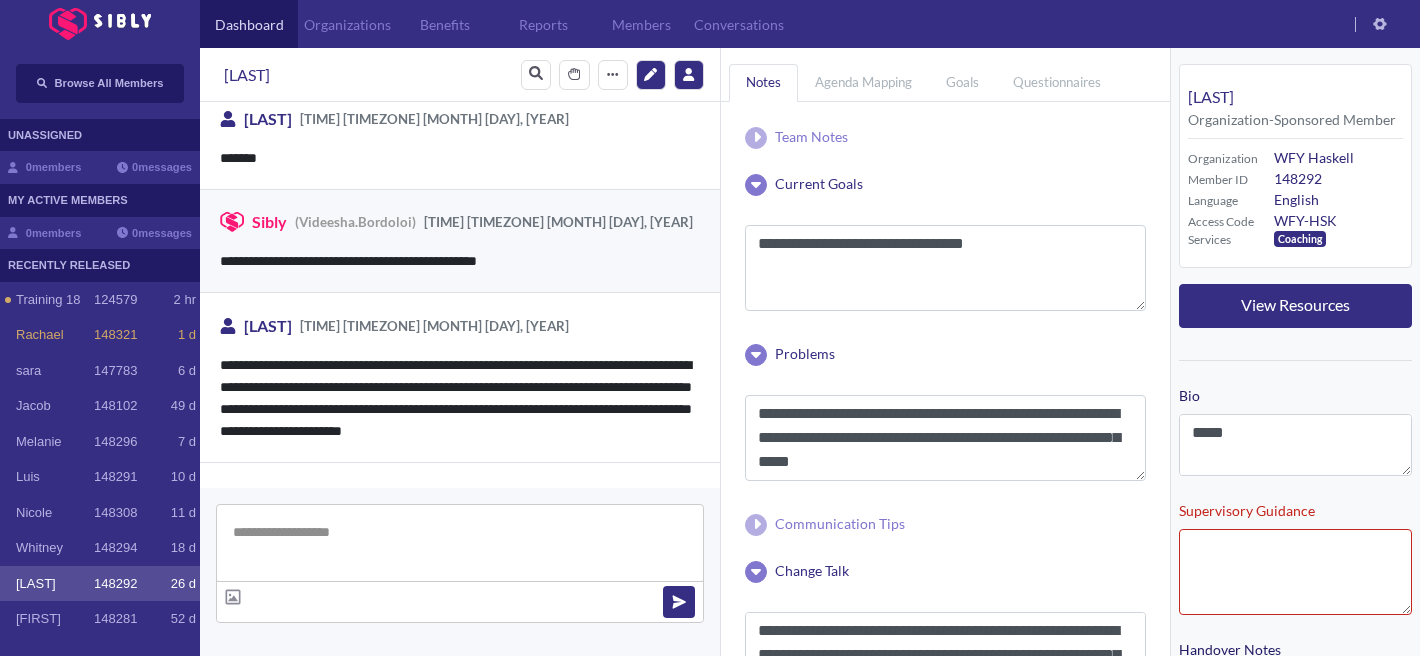 scroll, scrollTop: 0, scrollLeft: 0, axis: both 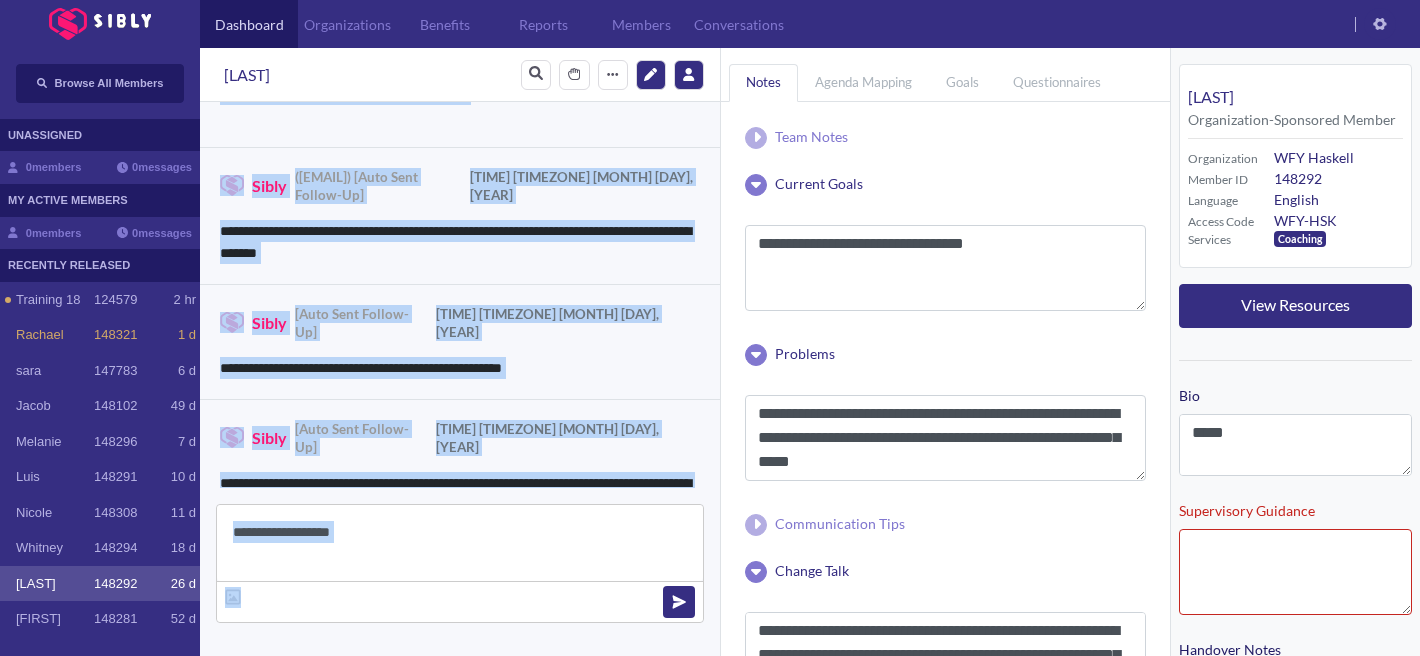 drag, startPoint x: 212, startPoint y: 132, endPoint x: 406, endPoint y: 622, distance: 527.00665 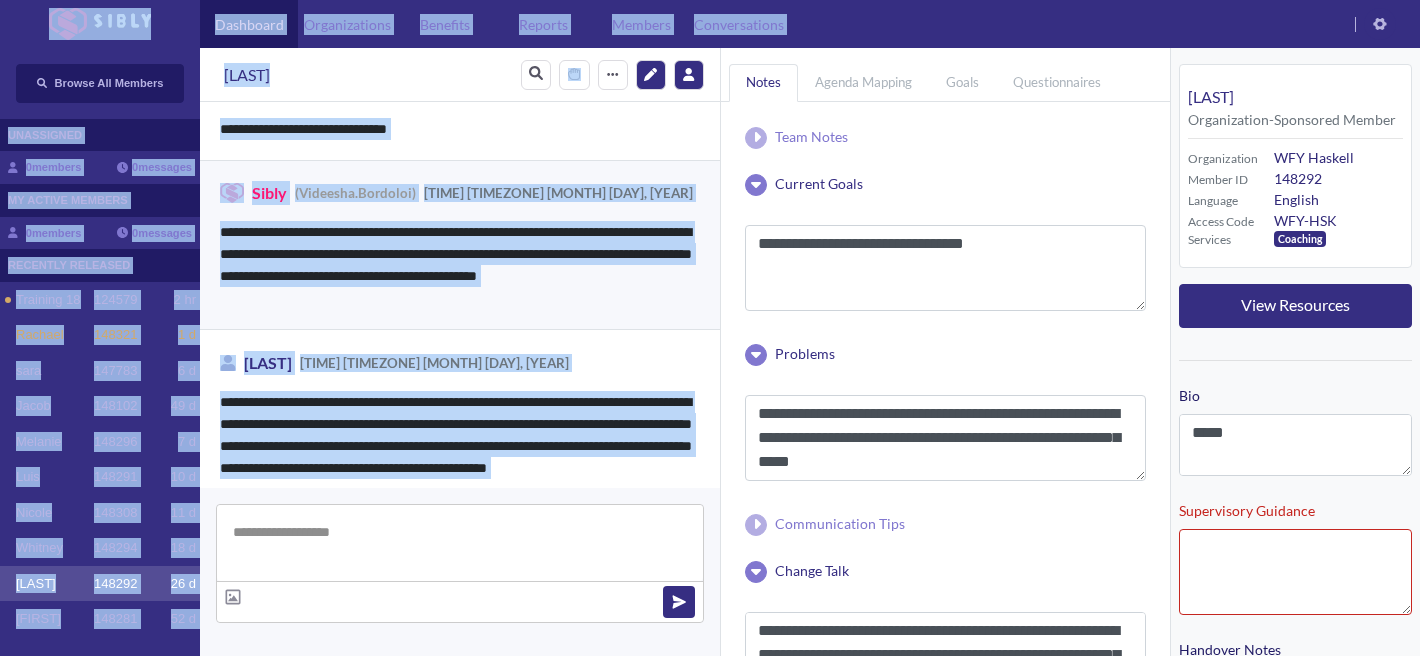 scroll, scrollTop: 0, scrollLeft: 0, axis: both 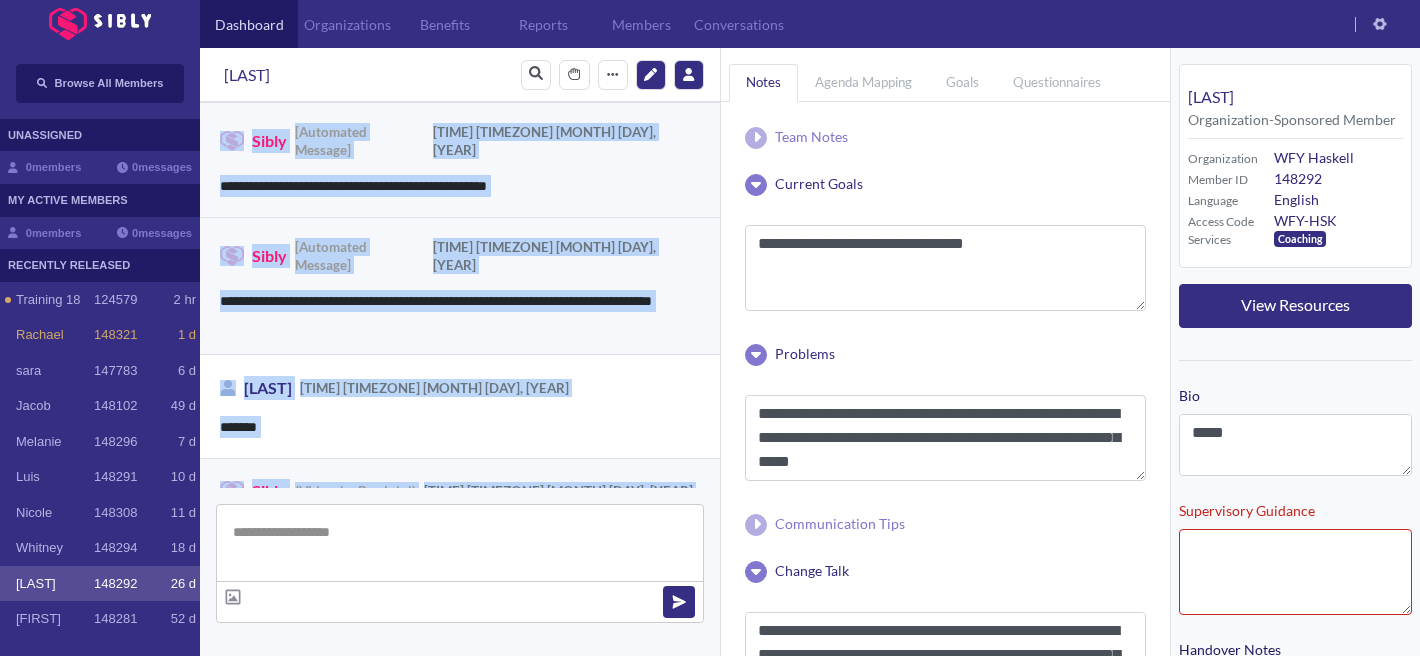 drag, startPoint x: 454, startPoint y: 455, endPoint x: 209, endPoint y: 143, distance: 396.69763 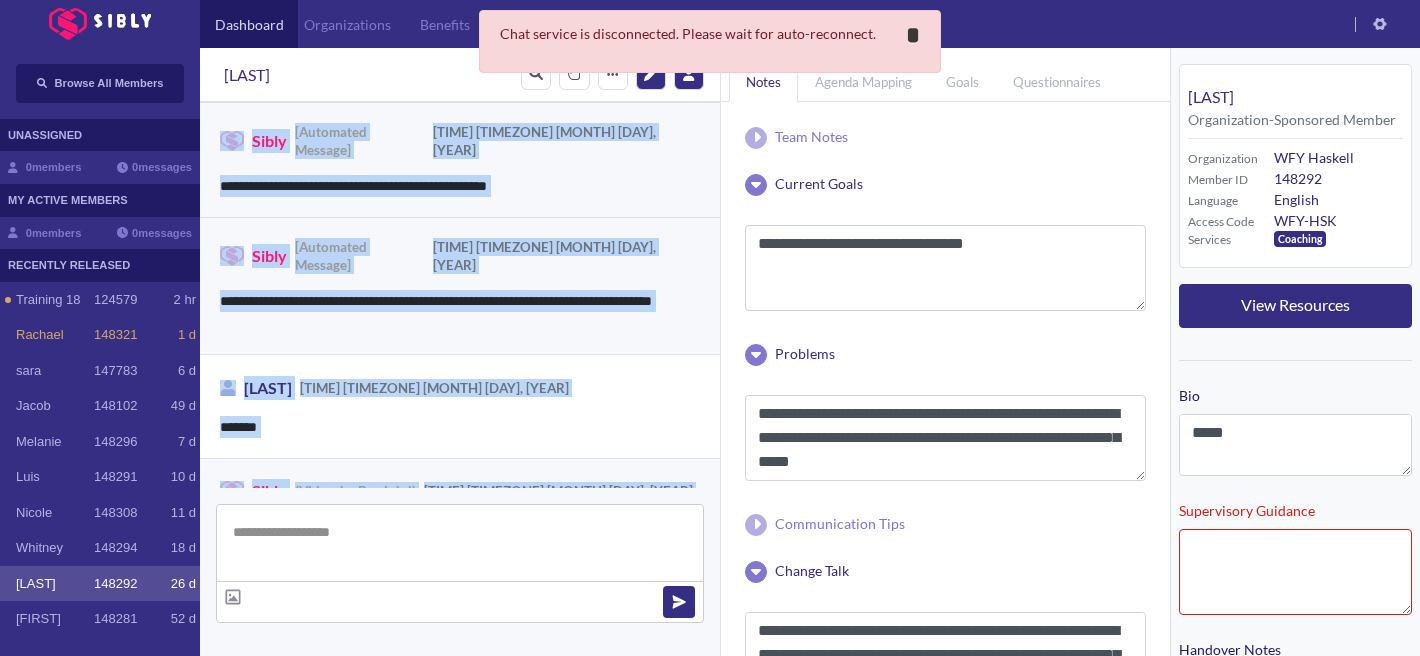 click on "**********" at bounding box center (913, 35) 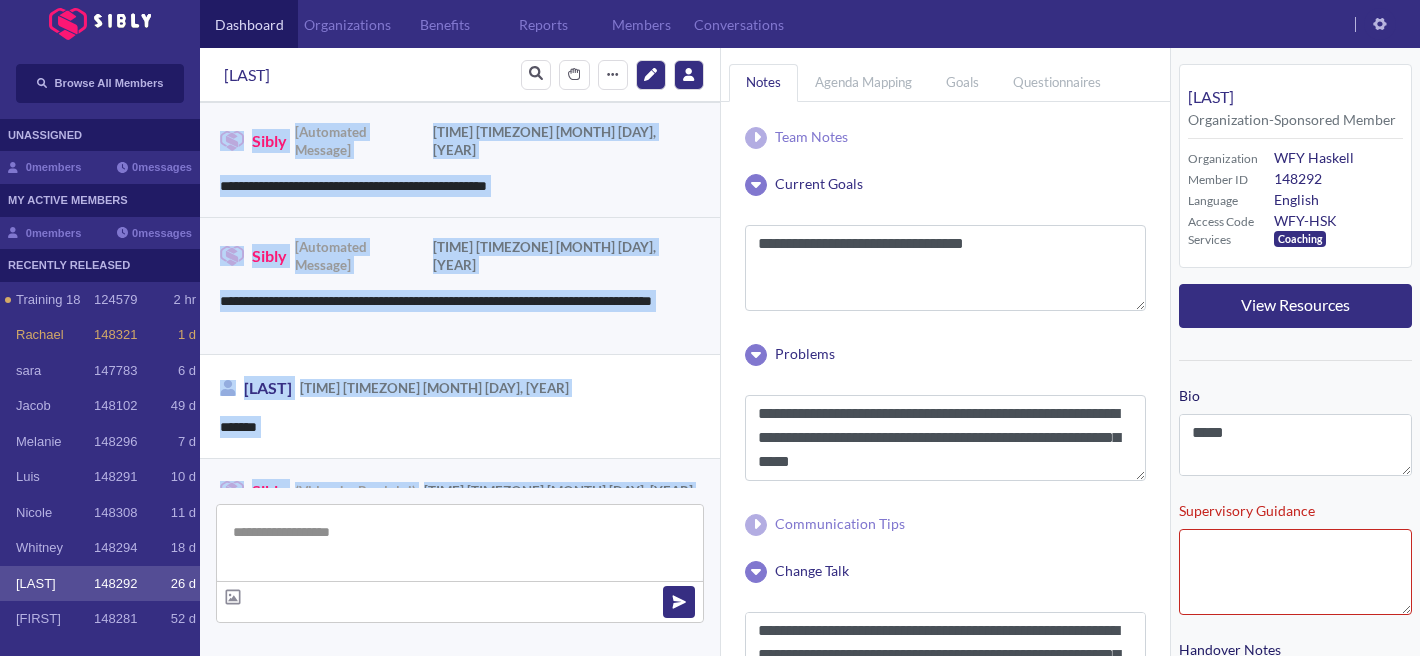 click on "**********" at bounding box center [460, 285] 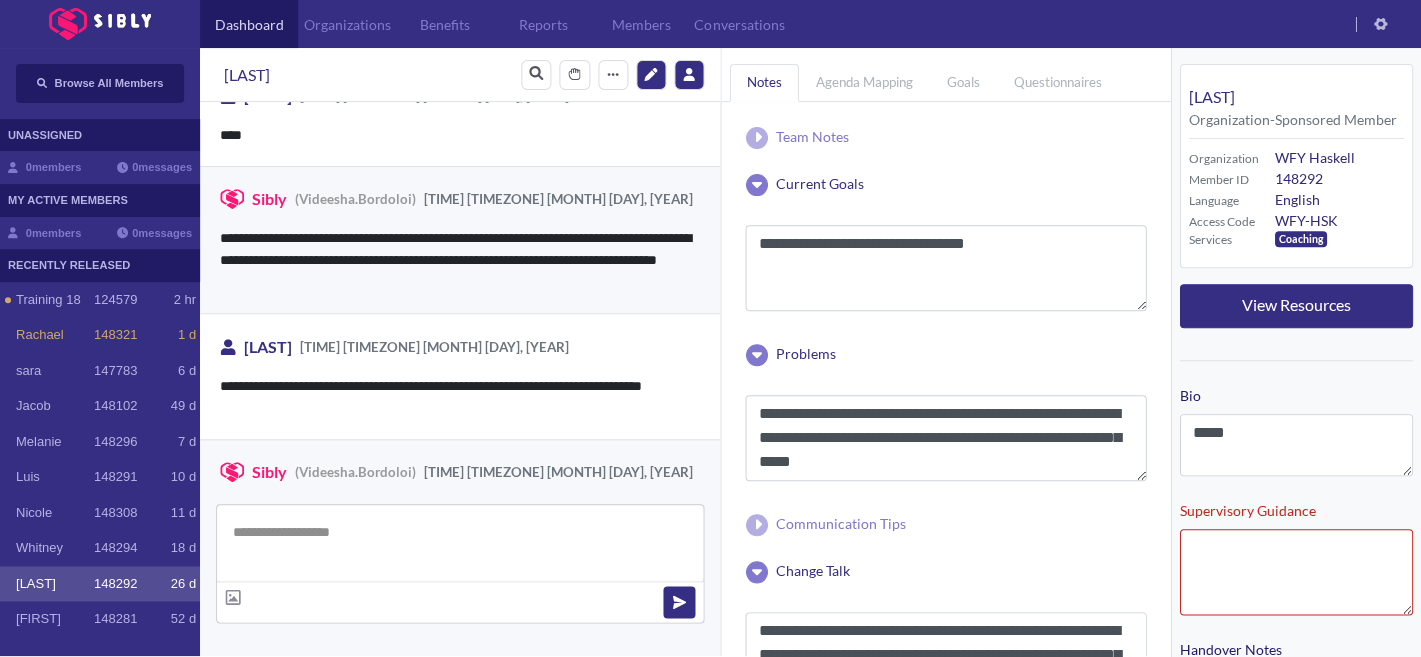 scroll, scrollTop: 1648, scrollLeft: 0, axis: vertical 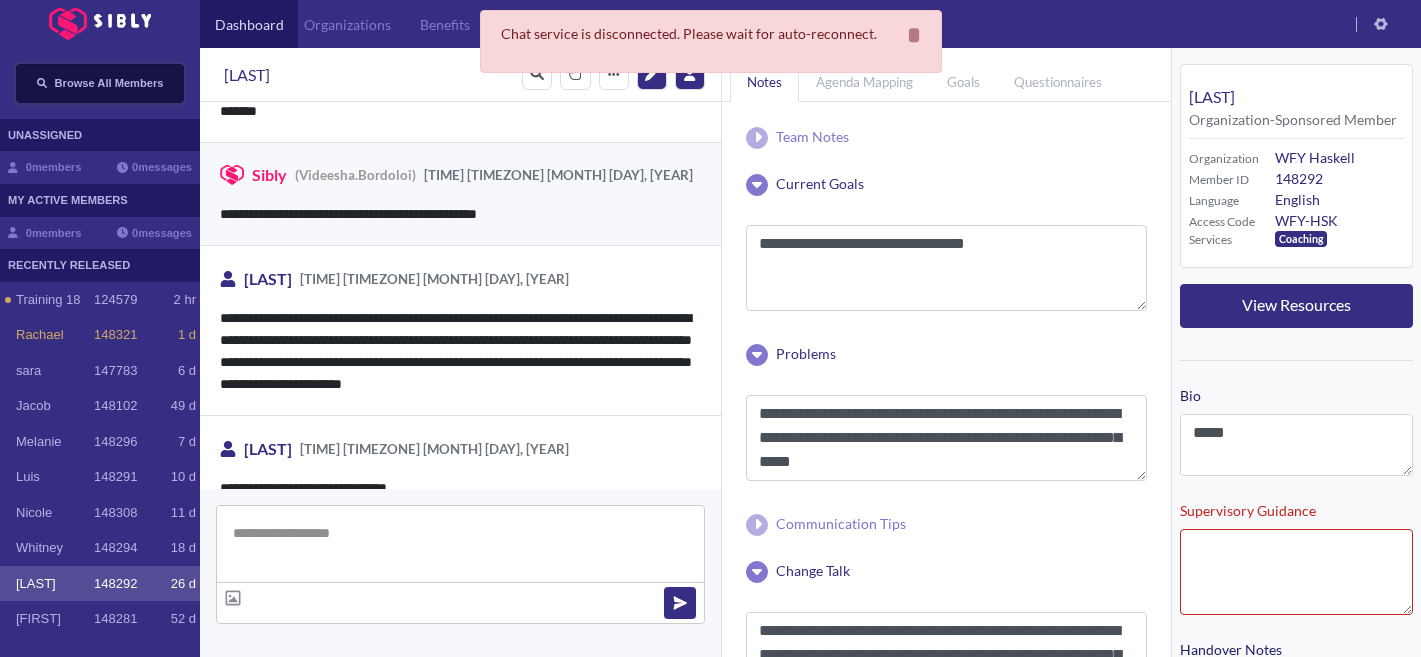 click on "Browse All Members" at bounding box center (100, 83) 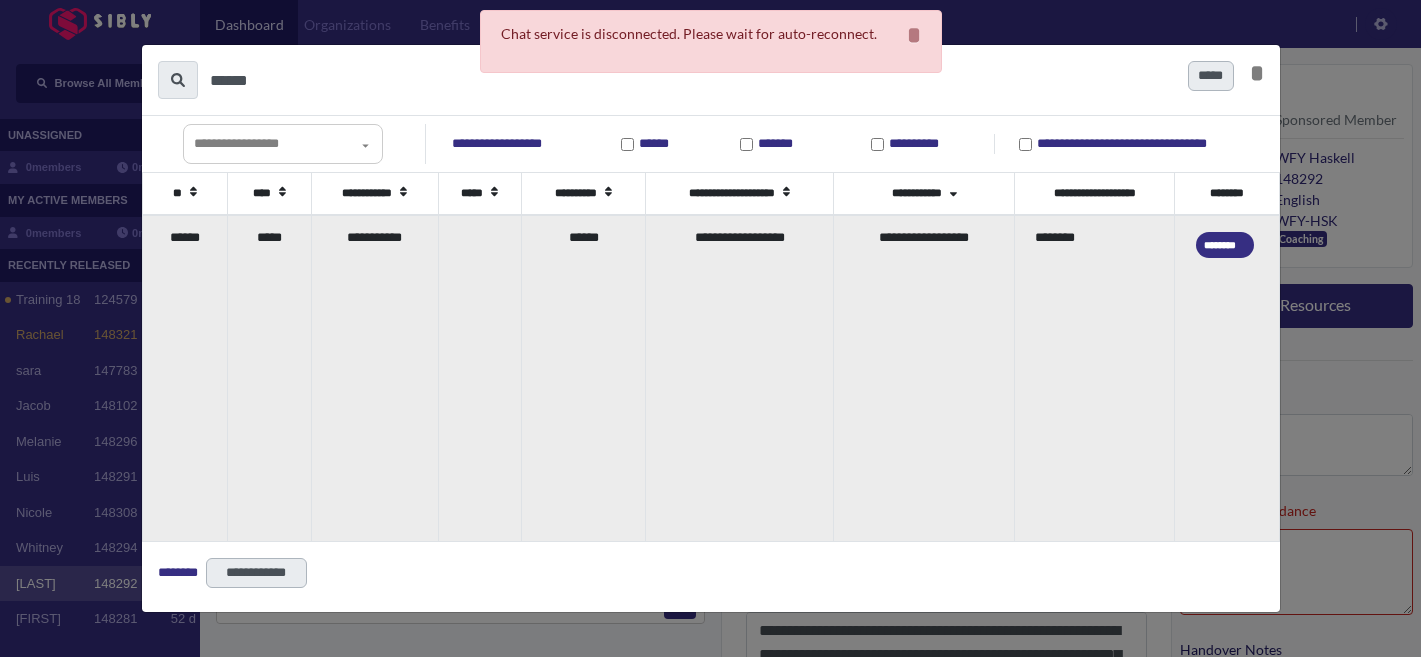 type on "******" 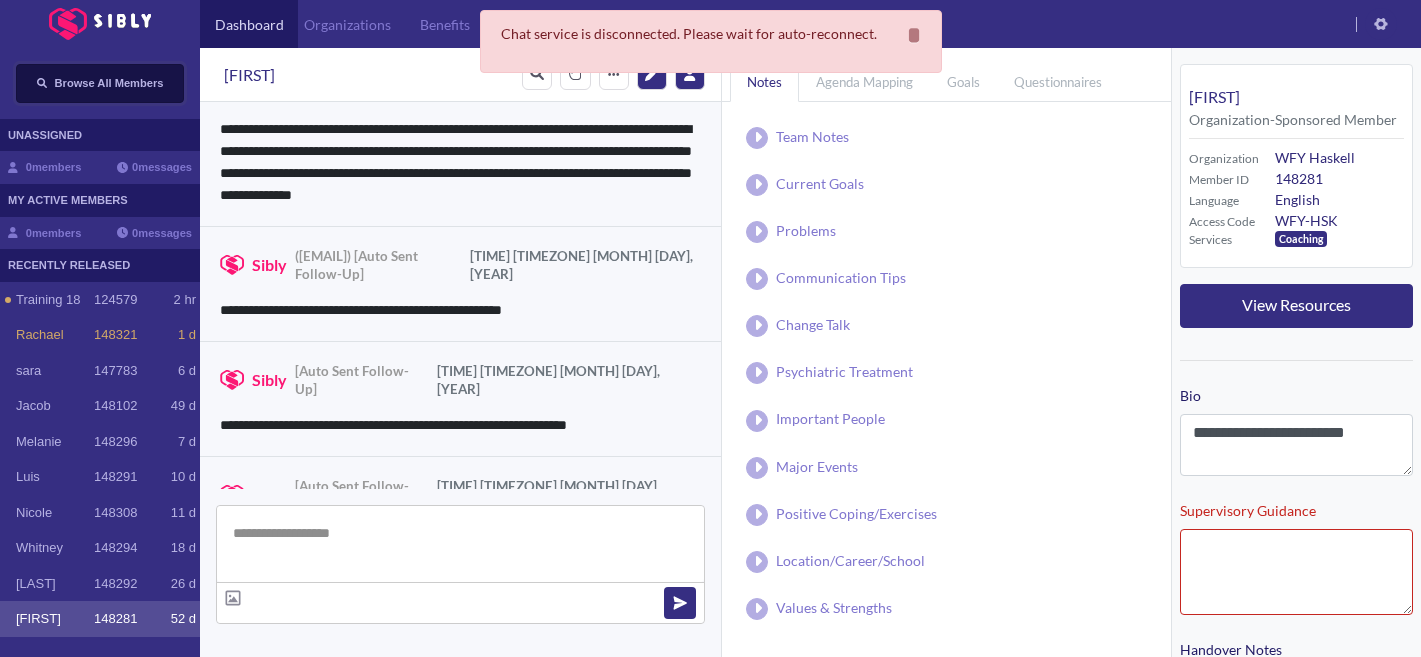 scroll, scrollTop: 592, scrollLeft: 0, axis: vertical 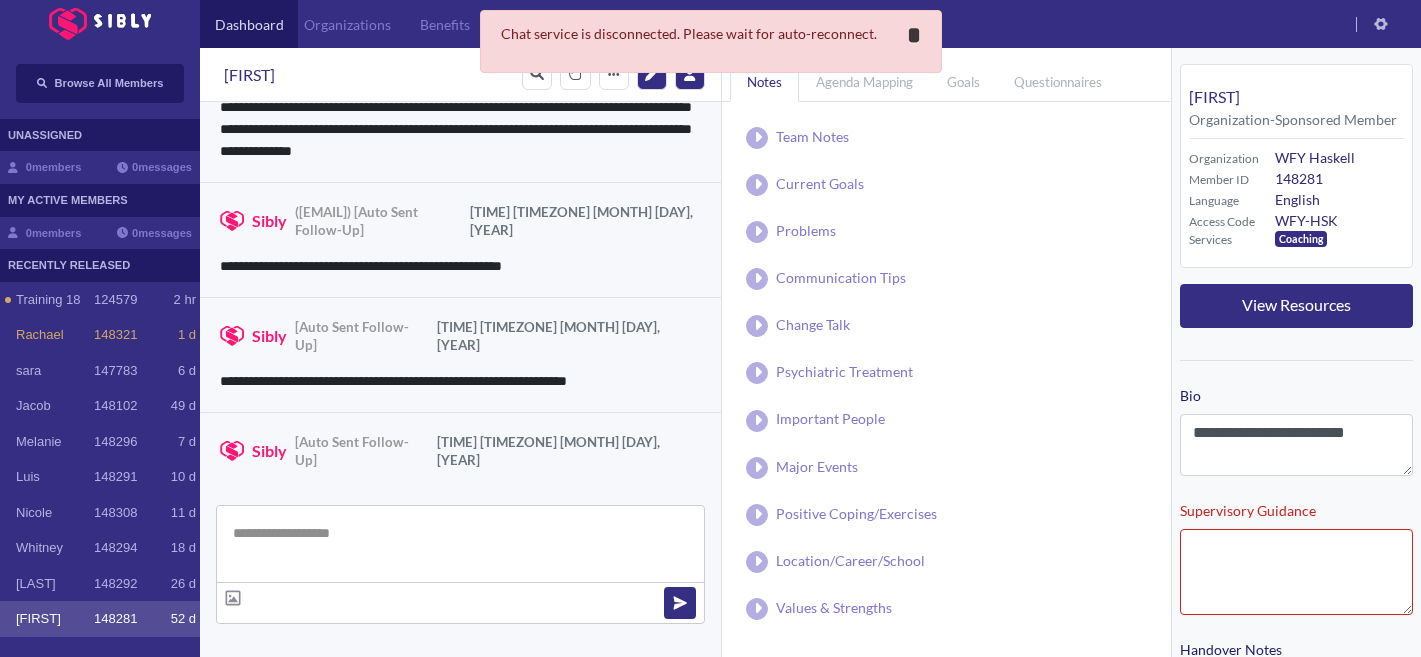 click on "*" at bounding box center [914, 35] 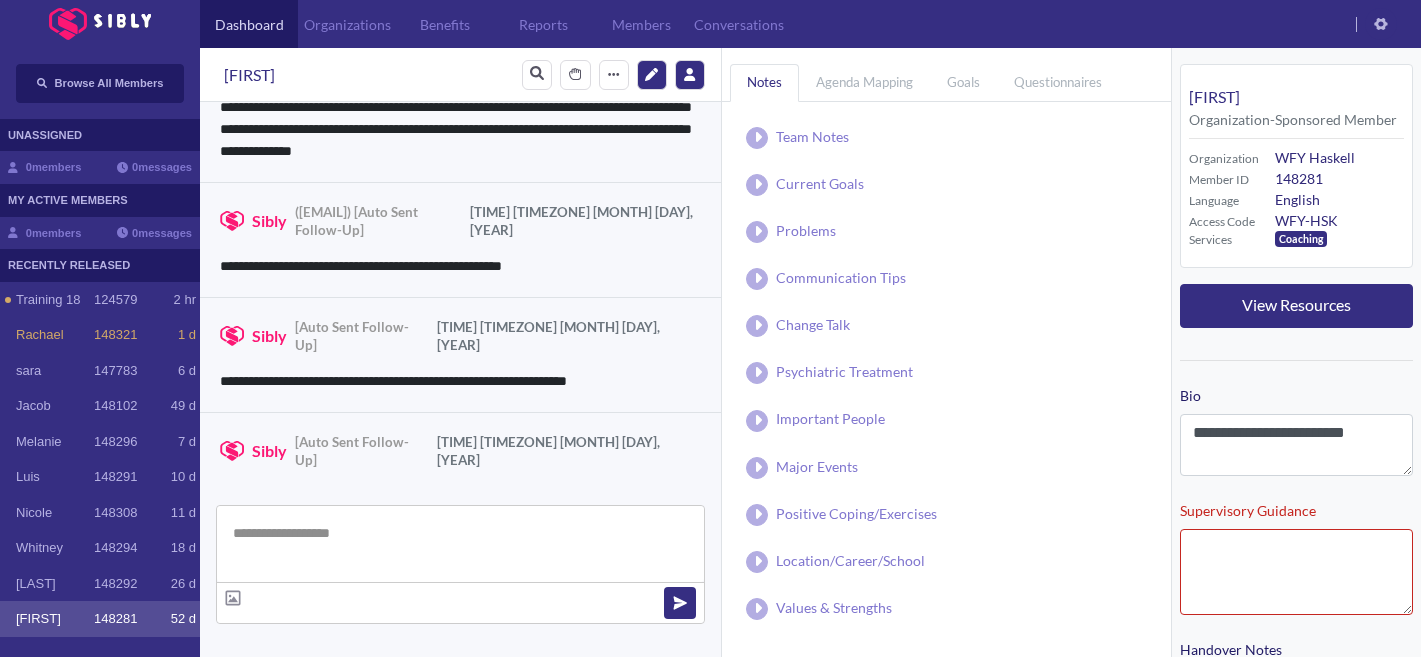 click at bounding box center (460, 544) 